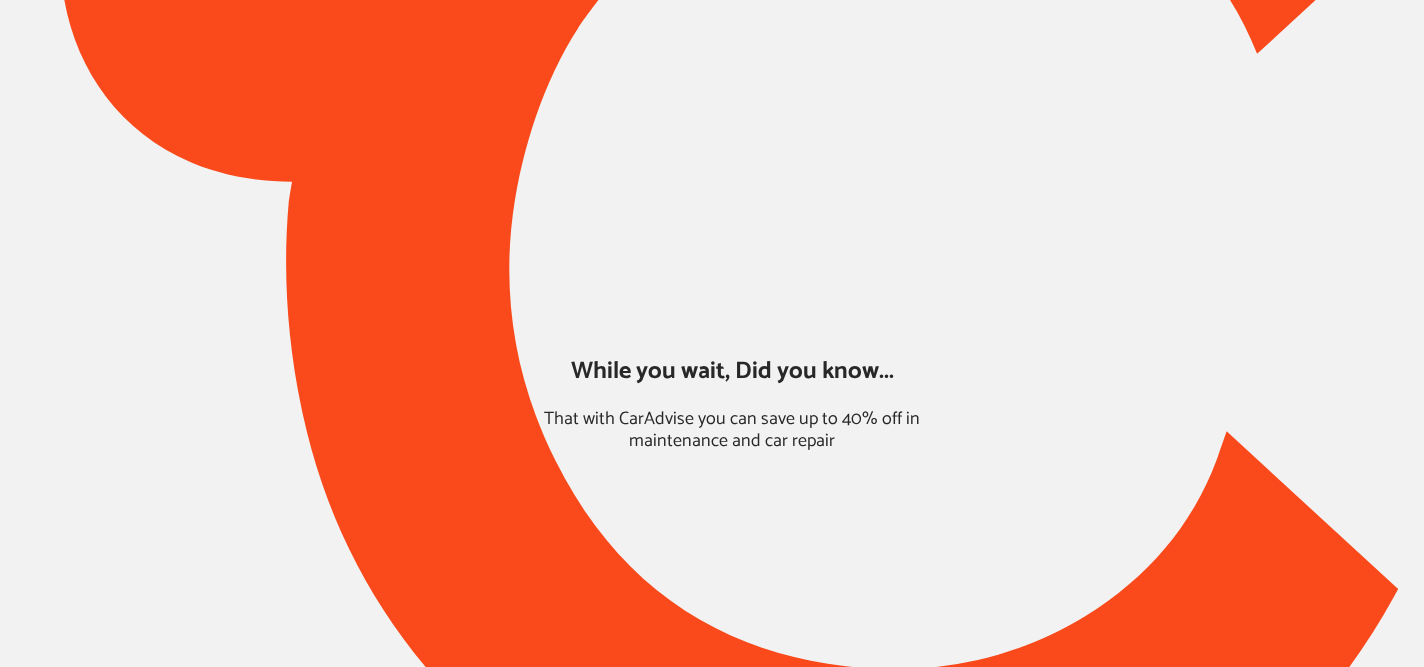 scroll, scrollTop: 0, scrollLeft: 0, axis: both 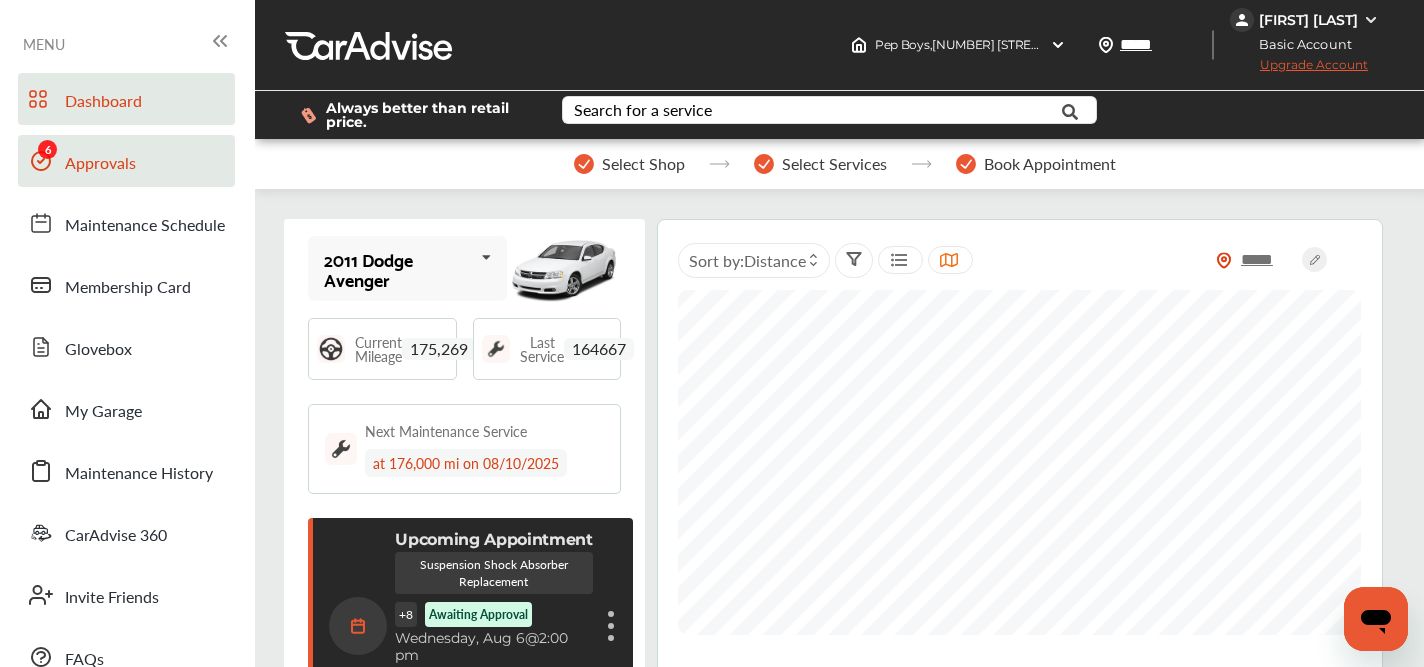 click on "Approvals" at bounding box center [126, 161] 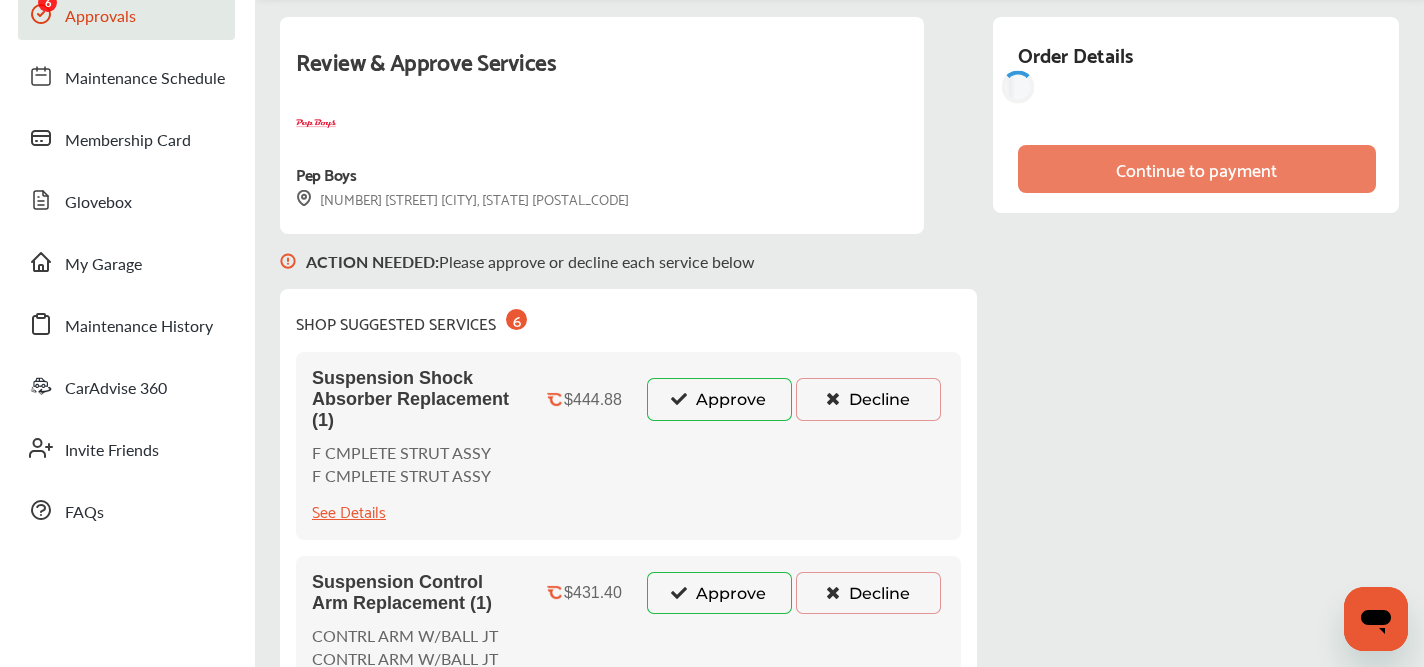 scroll, scrollTop: 168, scrollLeft: 0, axis: vertical 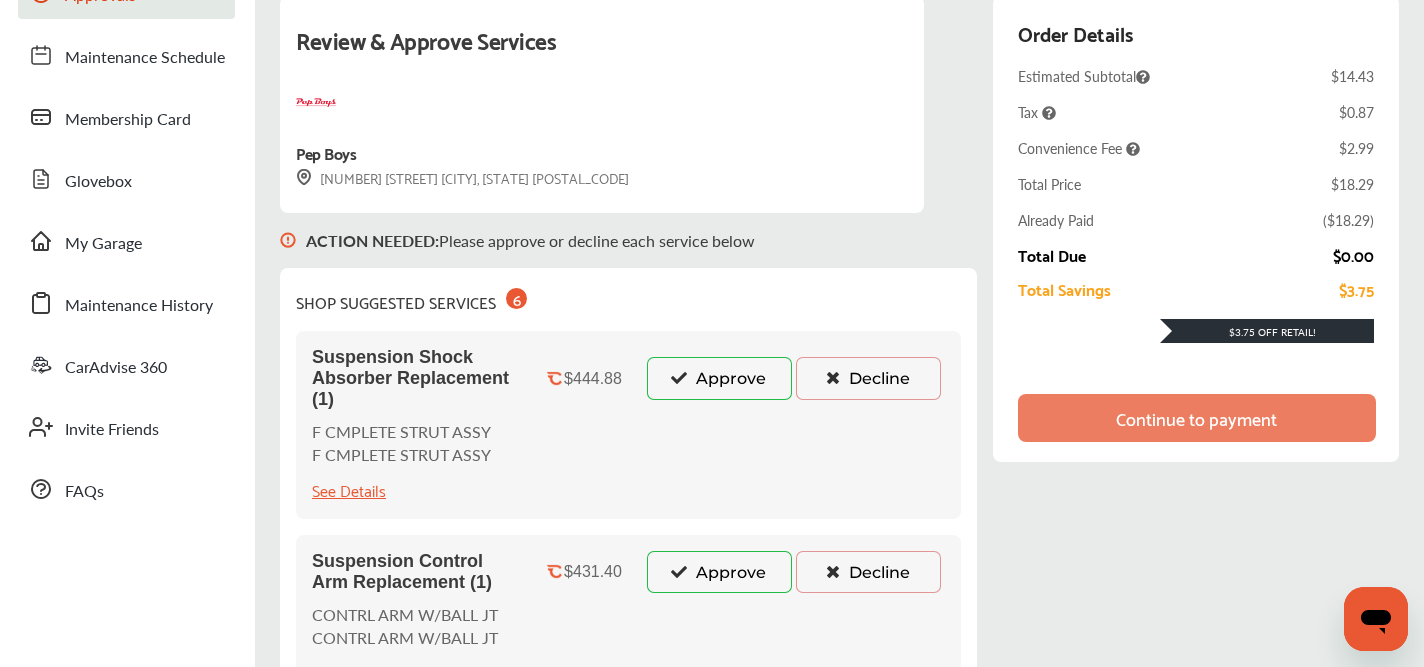 click on "Approve" at bounding box center [719, 378] 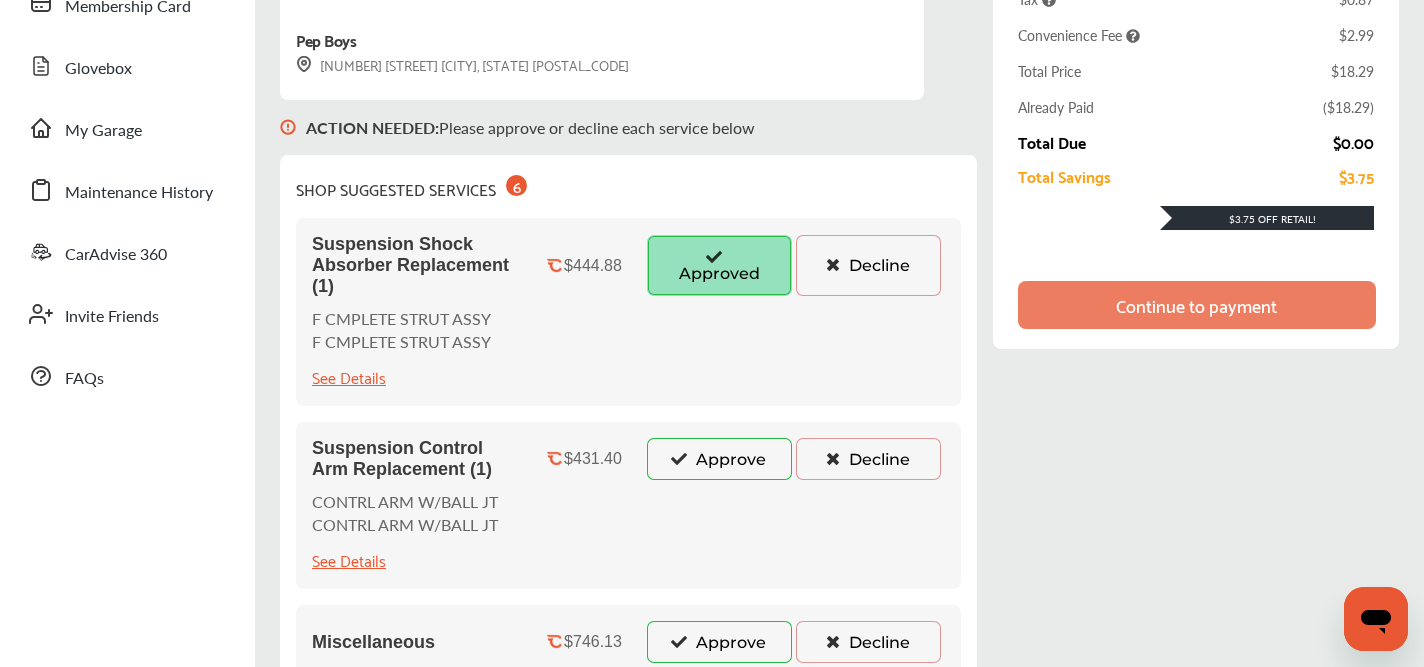 scroll, scrollTop: 335, scrollLeft: 0, axis: vertical 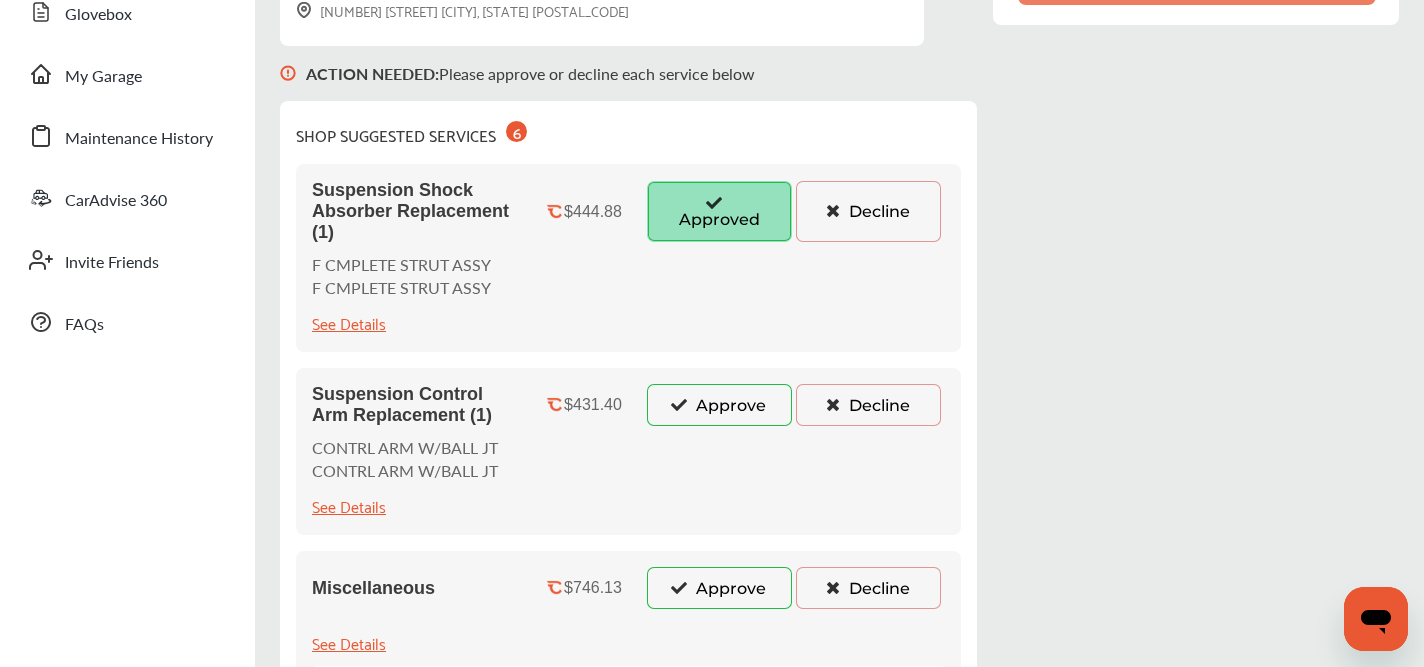 click on "Approve" at bounding box center (719, 405) 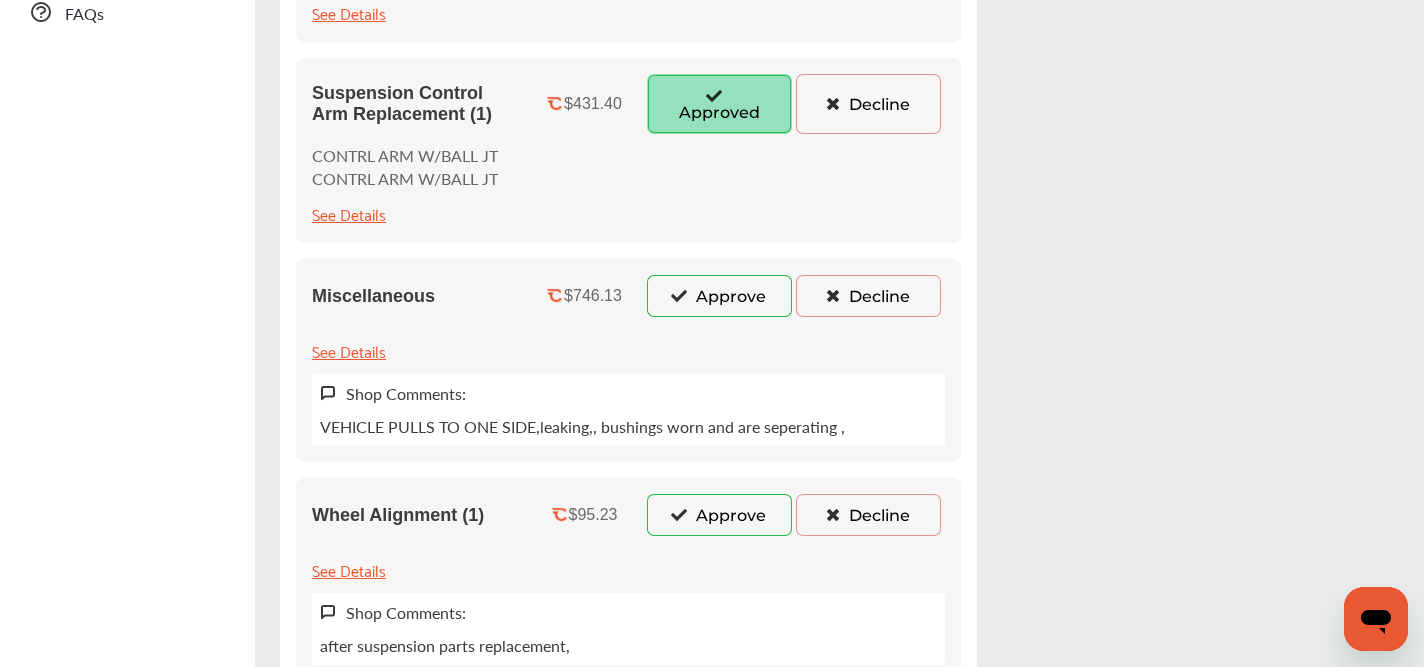 scroll, scrollTop: 676, scrollLeft: 0, axis: vertical 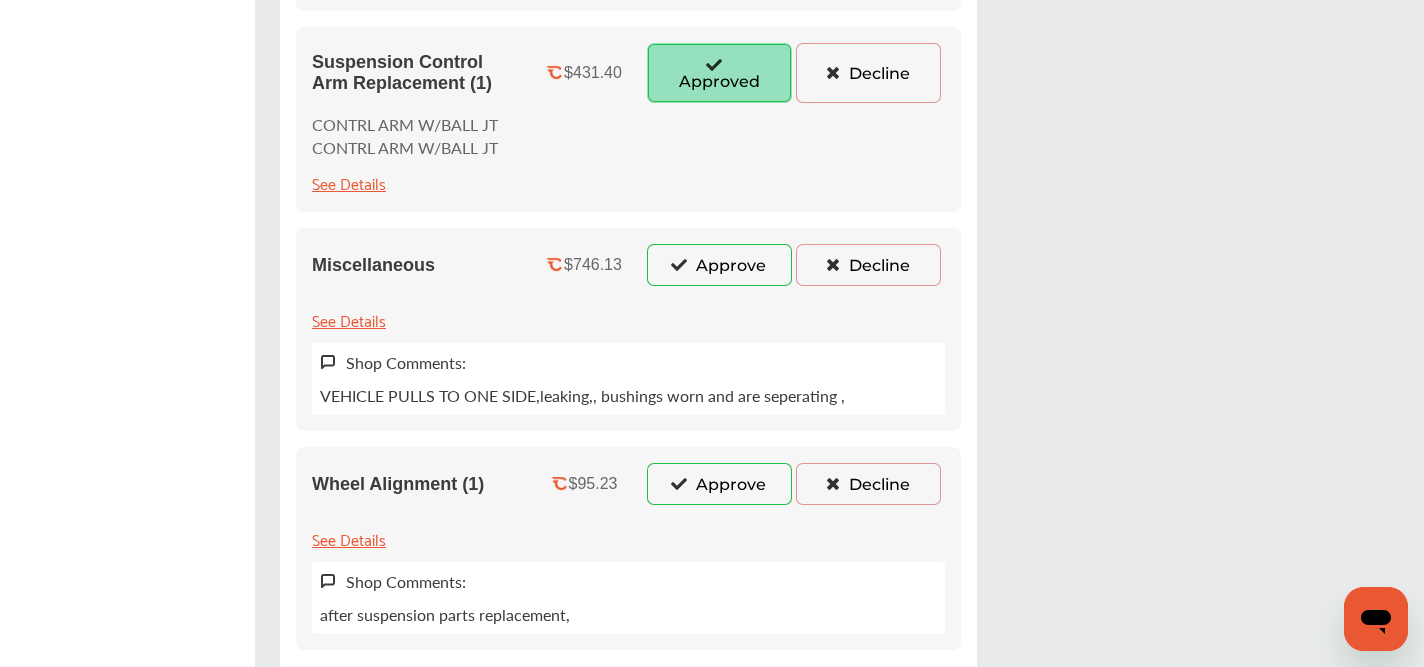 click on "Approve" at bounding box center (719, 265) 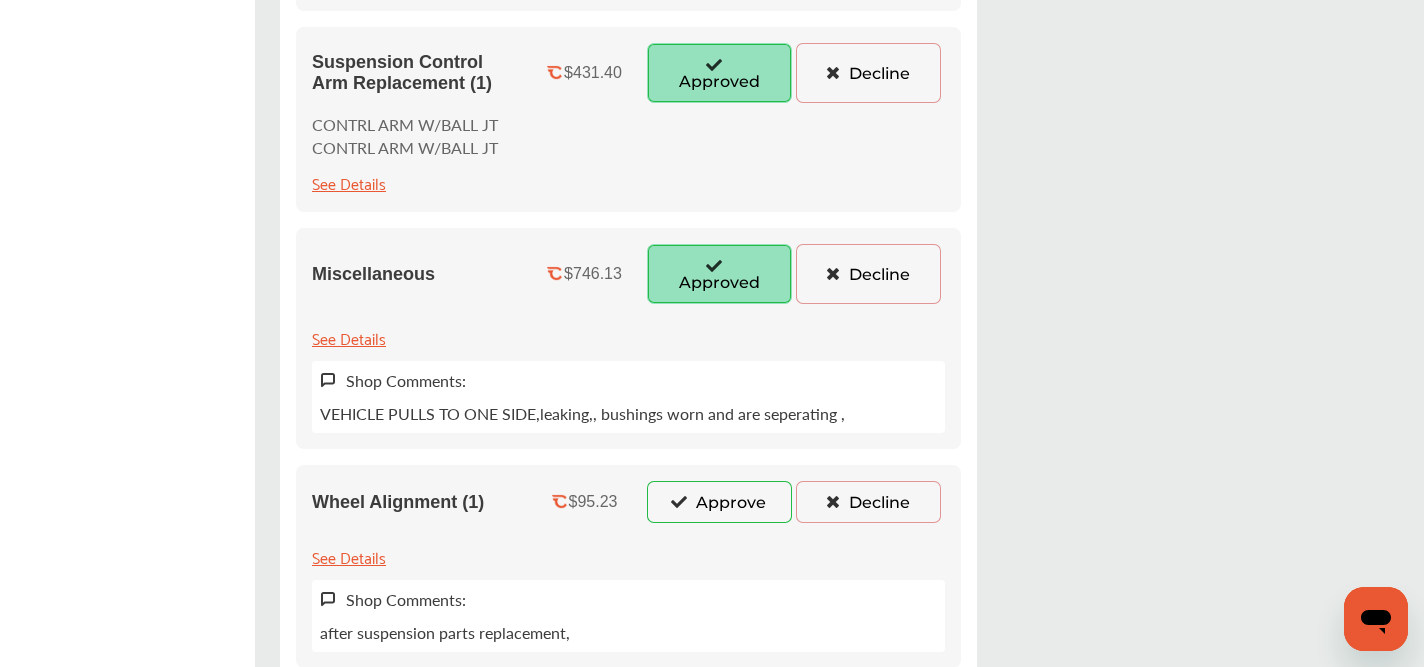 click on "Approve" at bounding box center (719, 502) 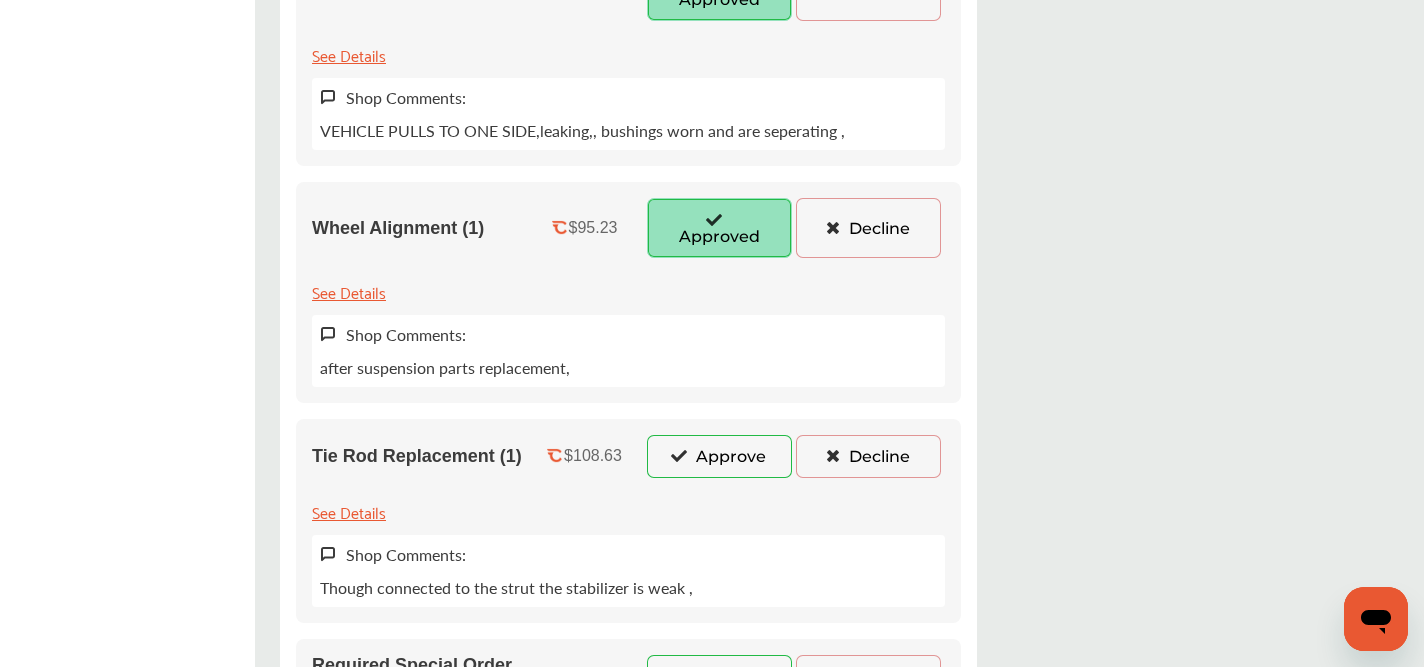 click on "Approve" at bounding box center (719, 456) 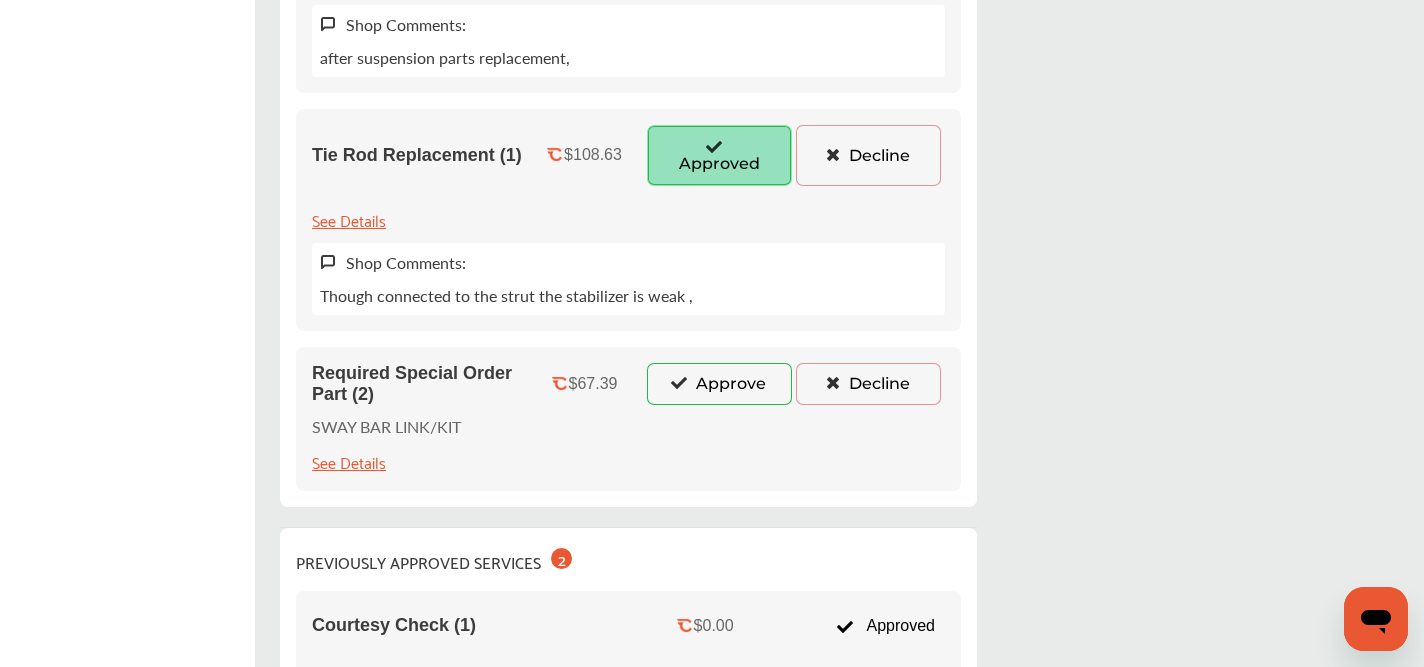 click on "Approve" at bounding box center (719, 384) 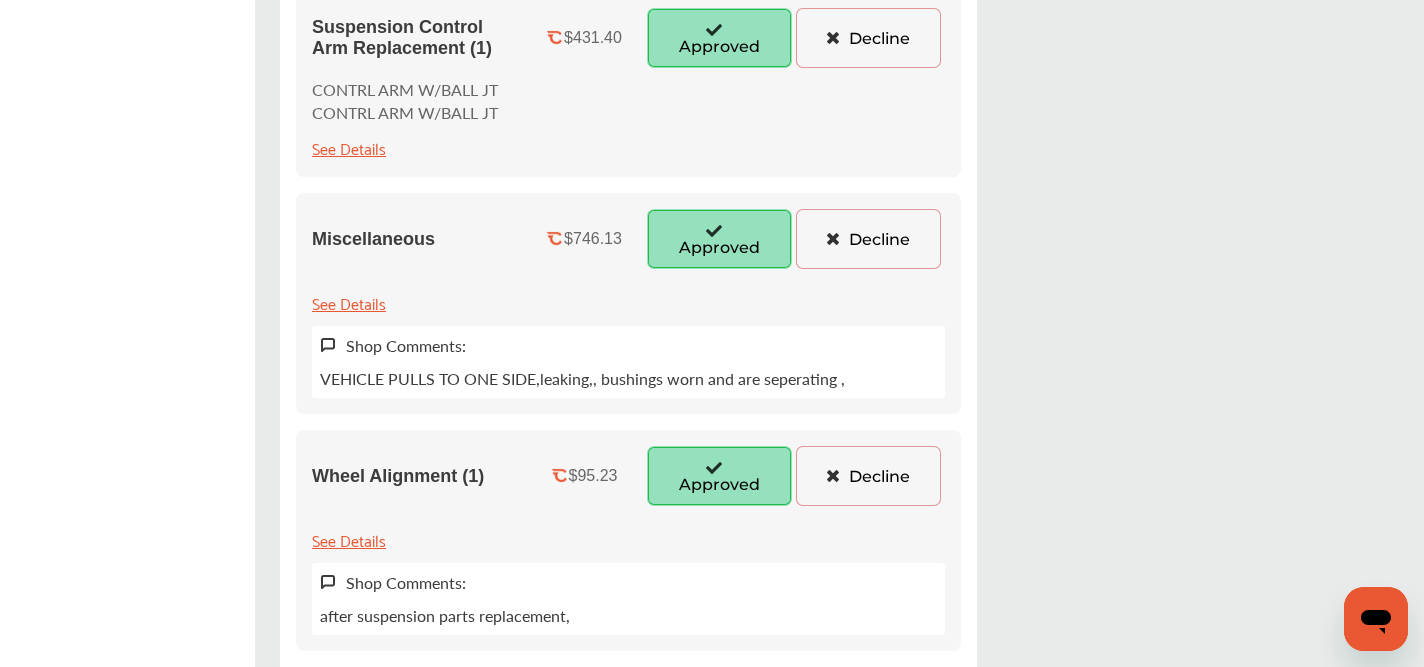 scroll, scrollTop: 0, scrollLeft: 0, axis: both 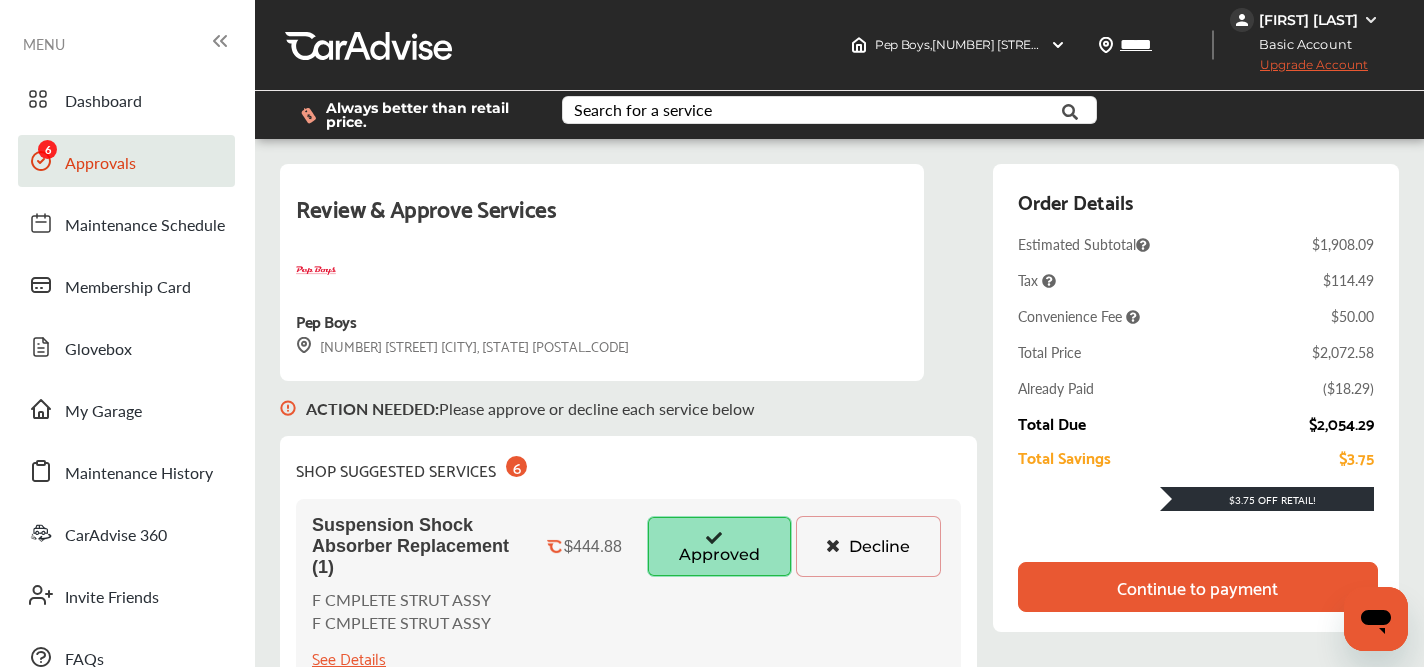 type 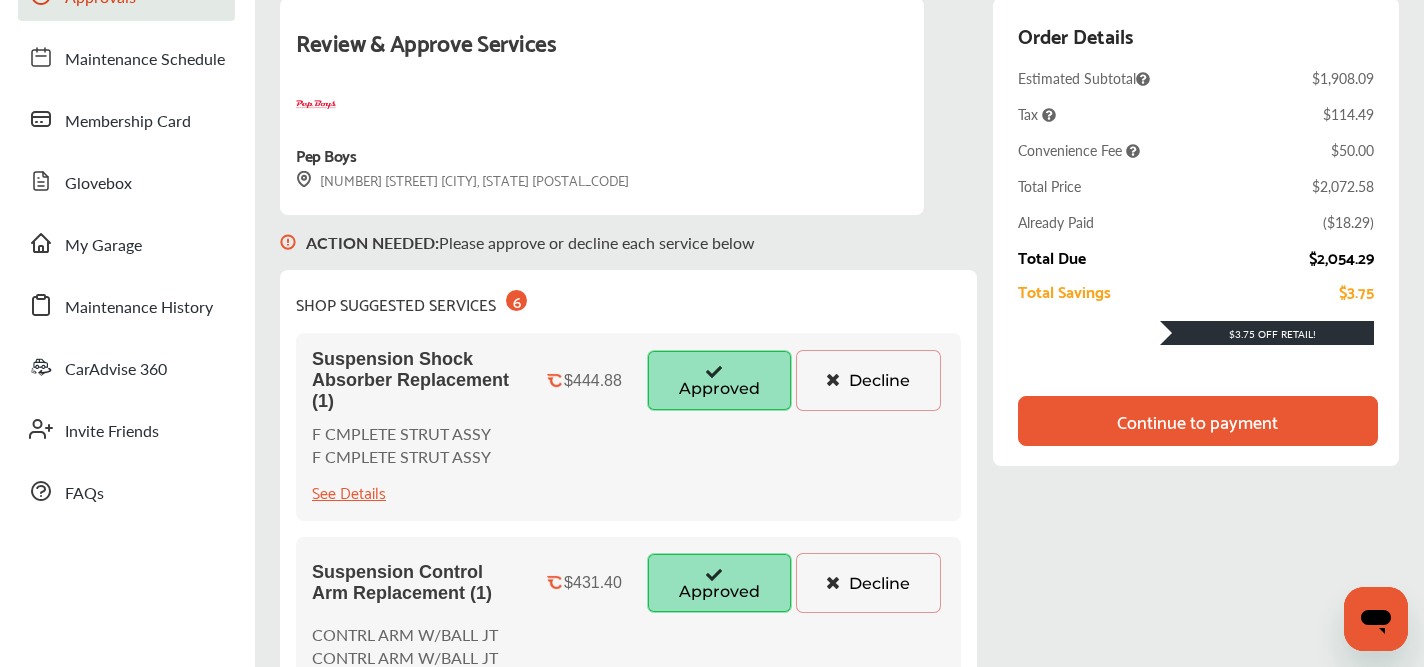 scroll, scrollTop: 167, scrollLeft: 0, axis: vertical 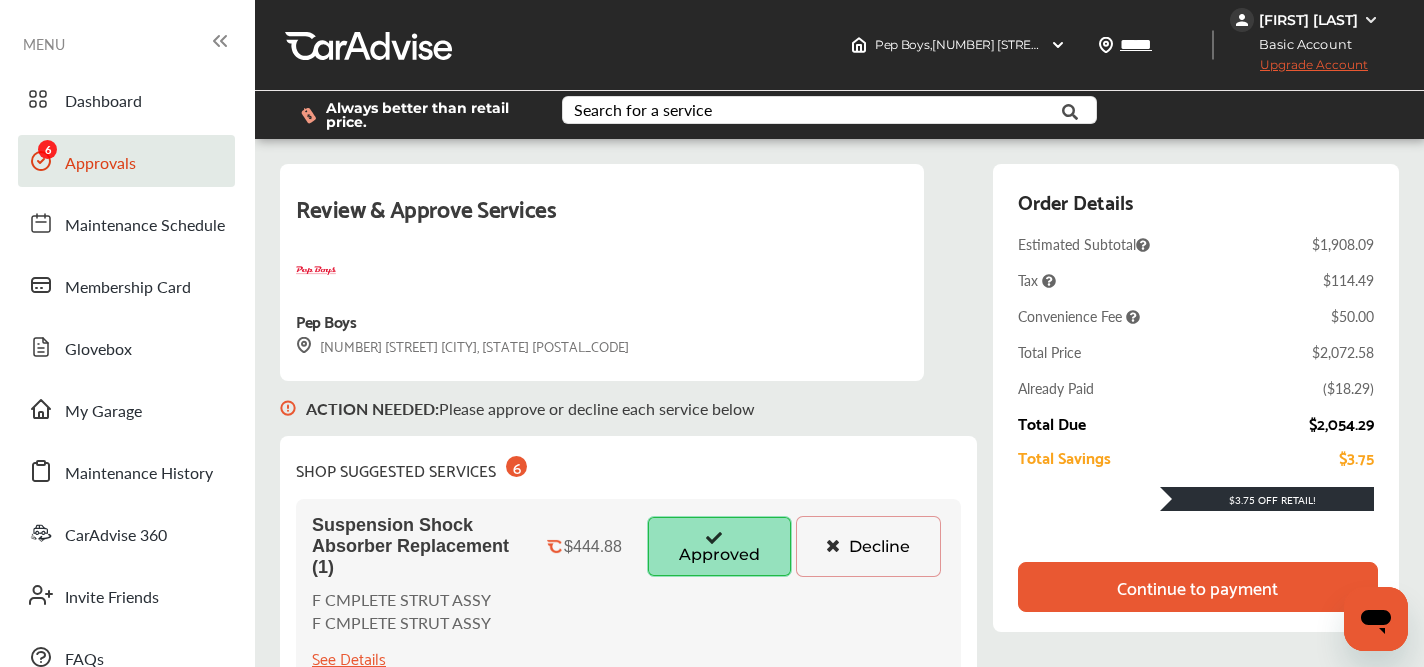 click on "[FIRST] [LAST]" at bounding box center (1308, 20) 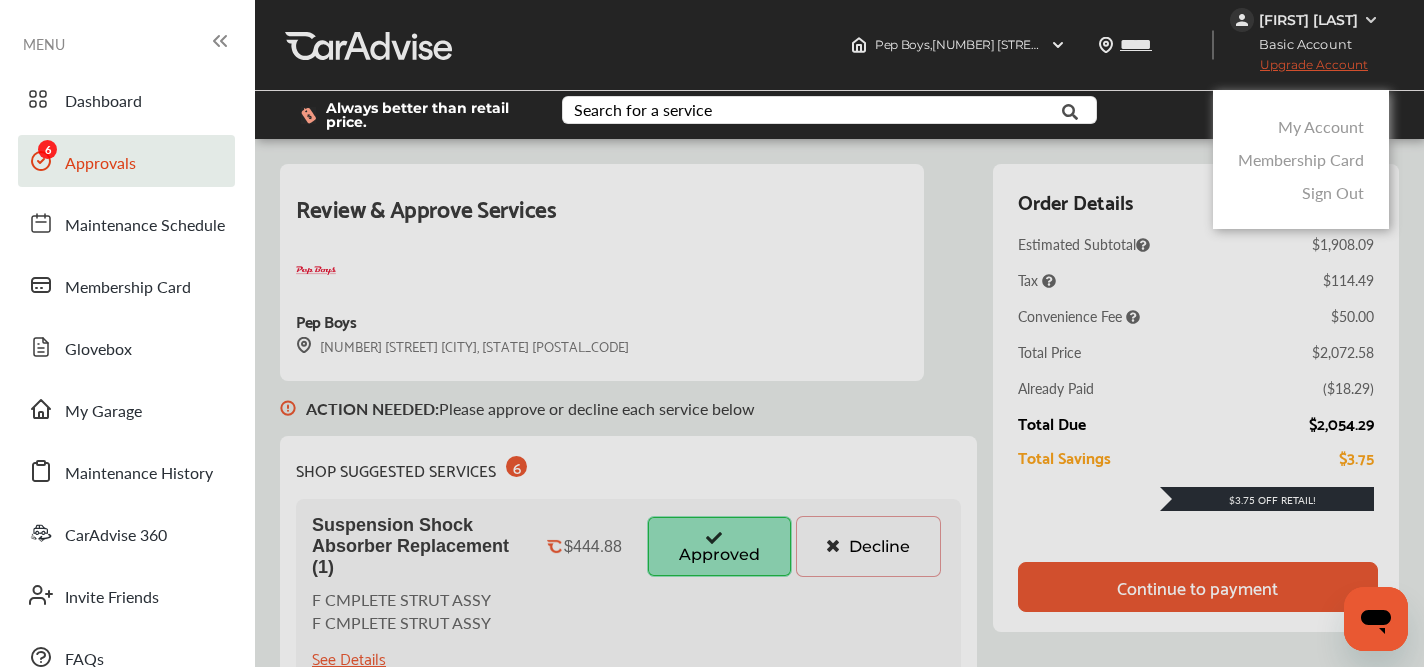 click on "My Account" at bounding box center (1301, 126) 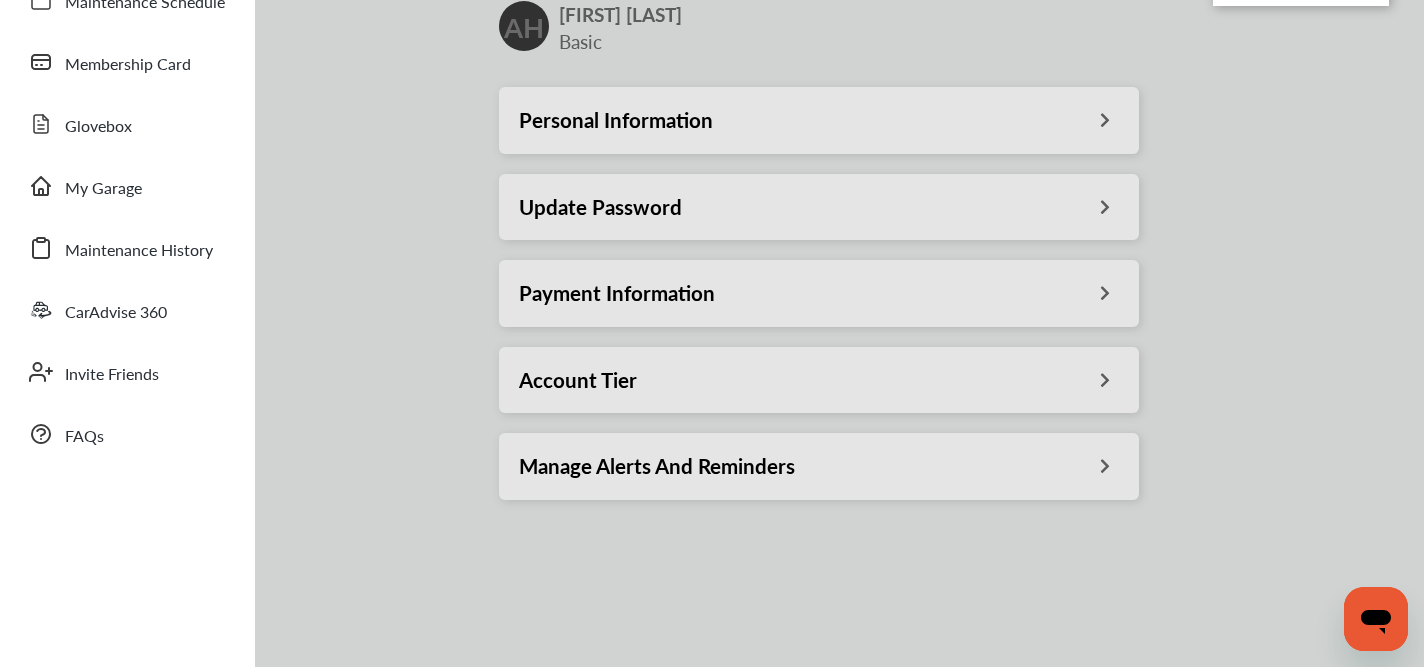 scroll, scrollTop: 220, scrollLeft: 0, axis: vertical 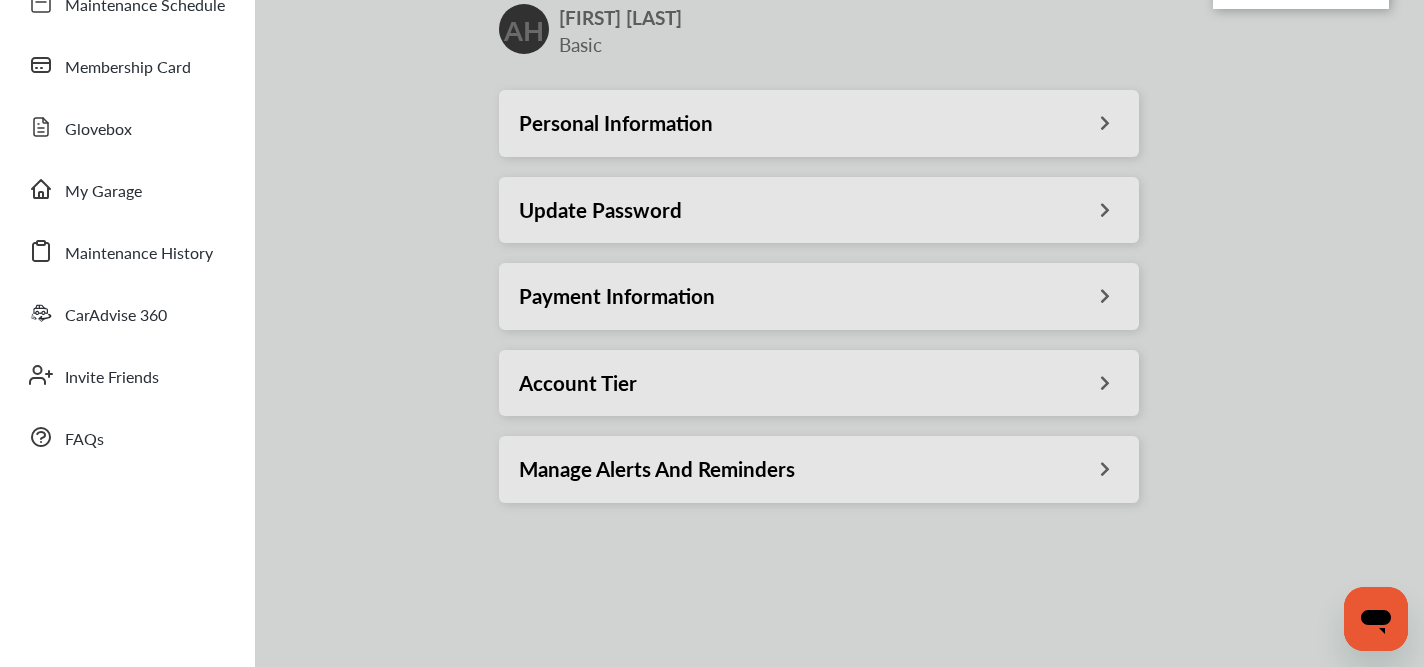 click at bounding box center [712, 383] 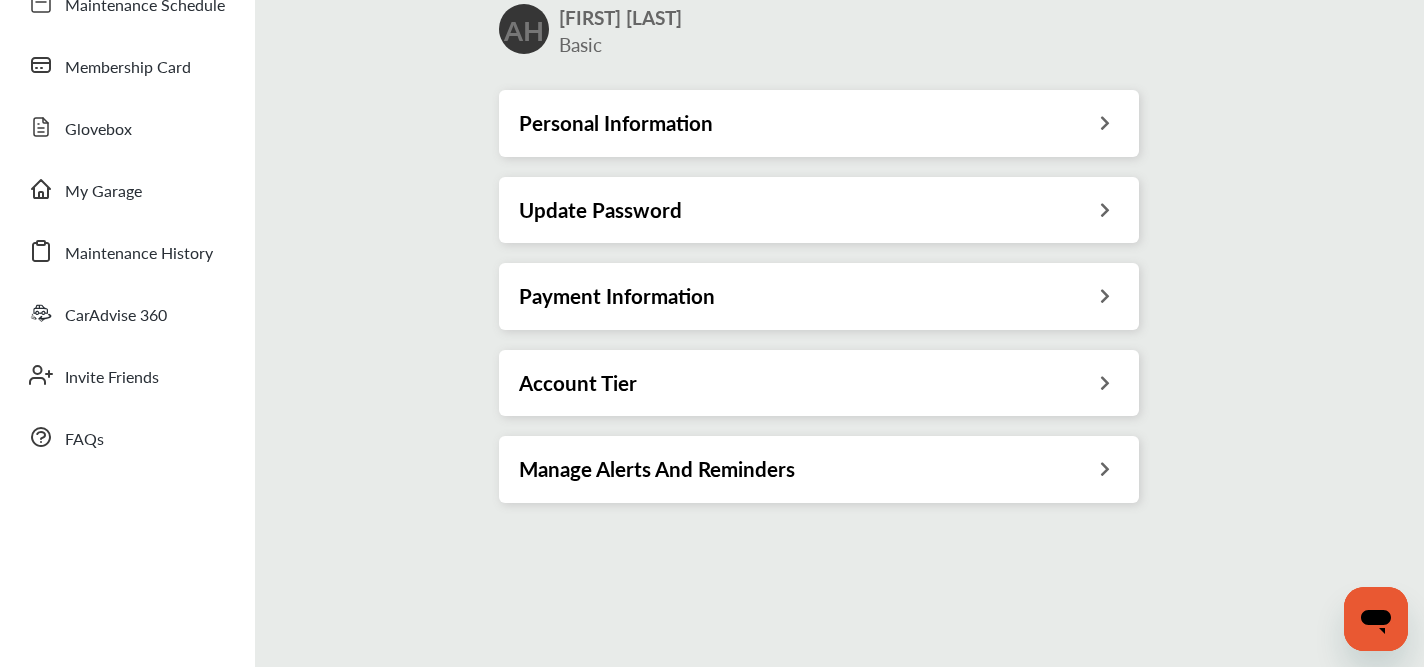 click on "Payment Information" at bounding box center (617, 296) 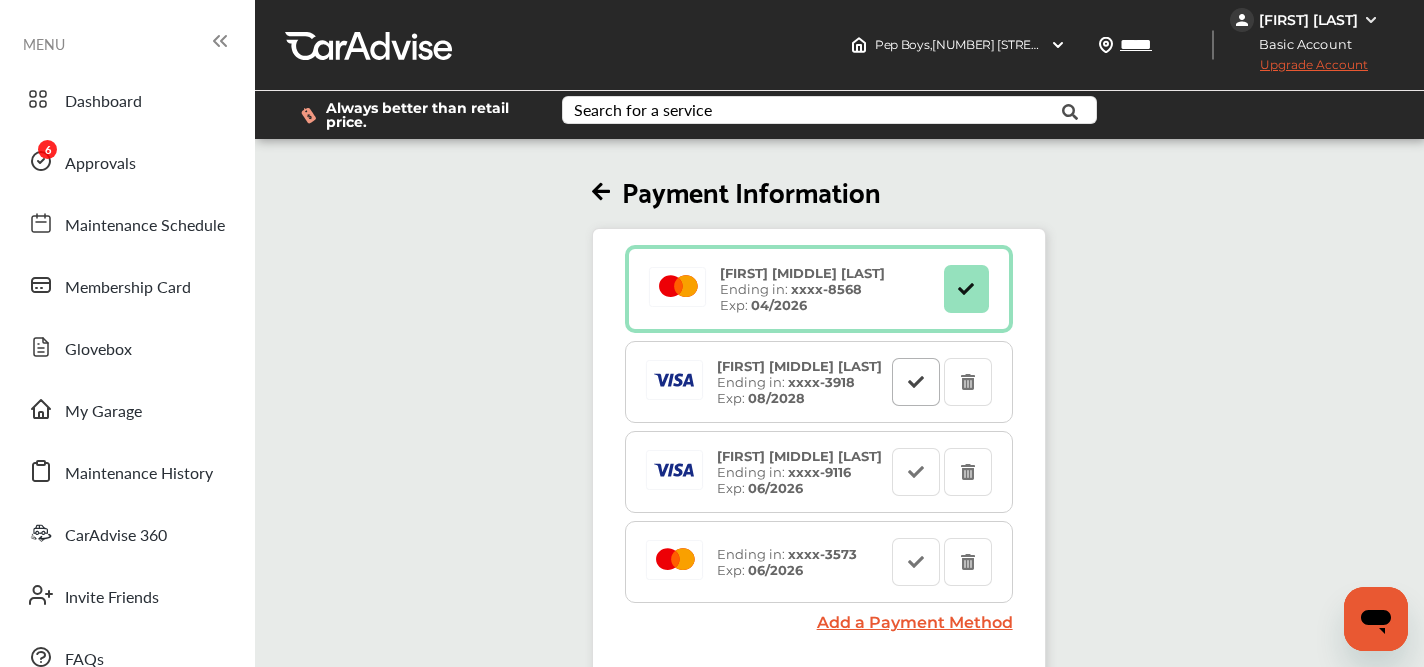 click at bounding box center (916, 382) 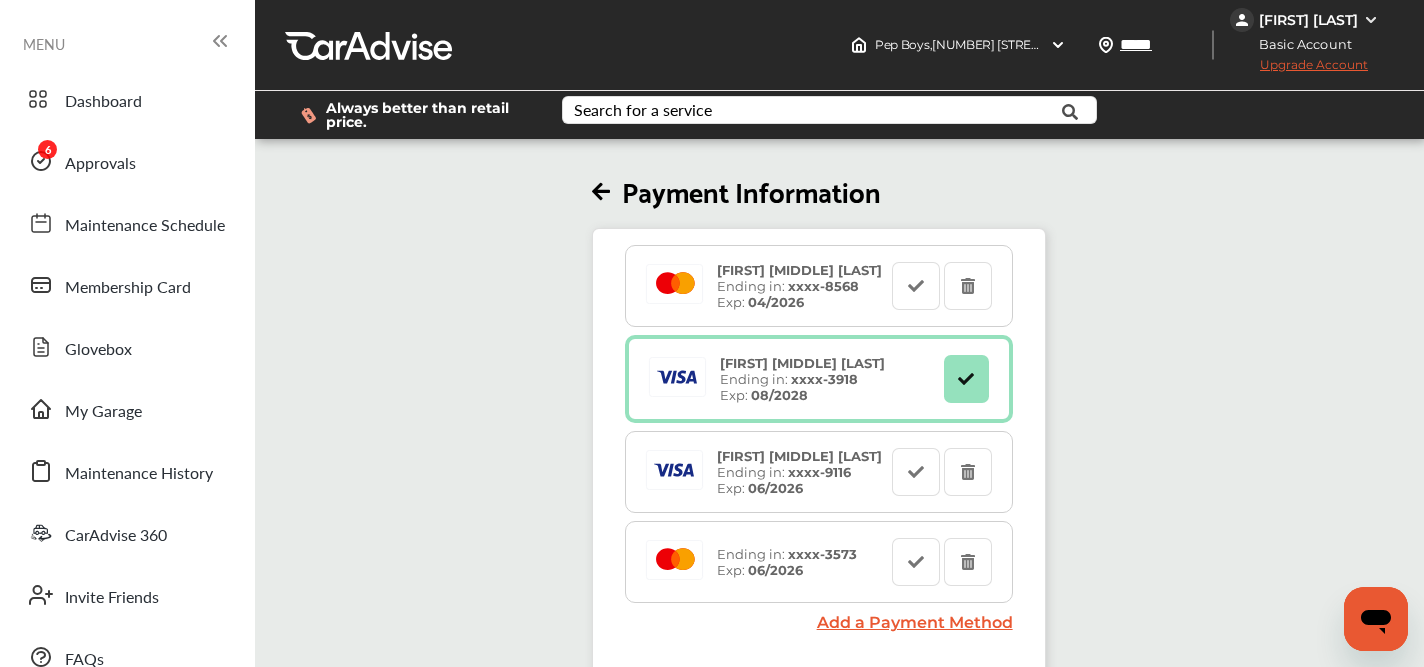 click on "Upgrade Account" at bounding box center [1299, 69] 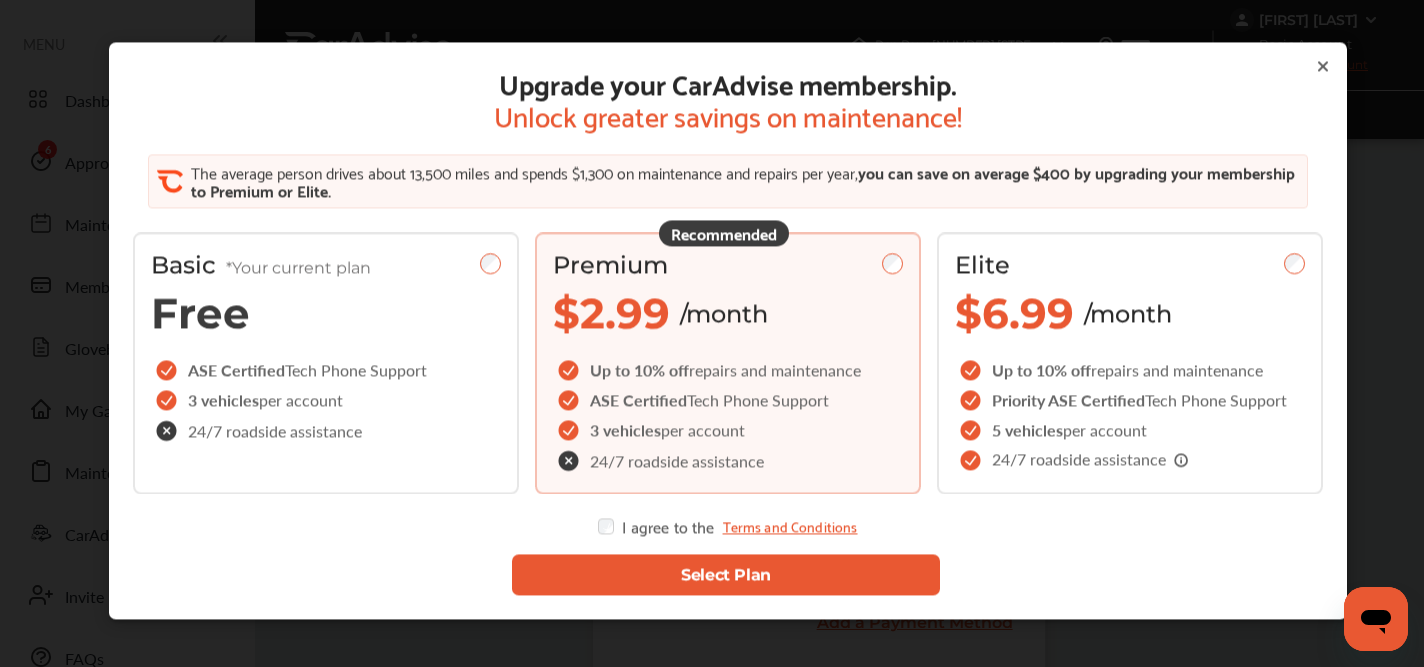 click on "Select Plan" at bounding box center [725, 574] 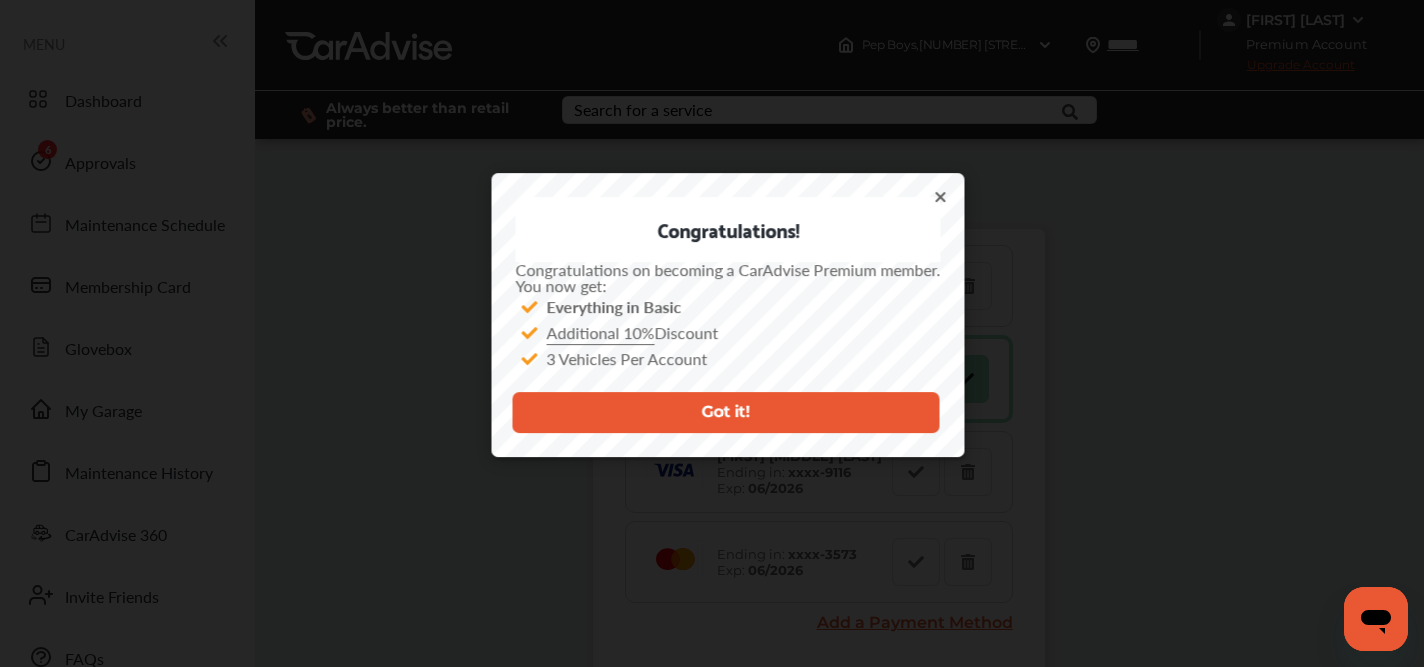 click on "Got it!" at bounding box center (725, 411) 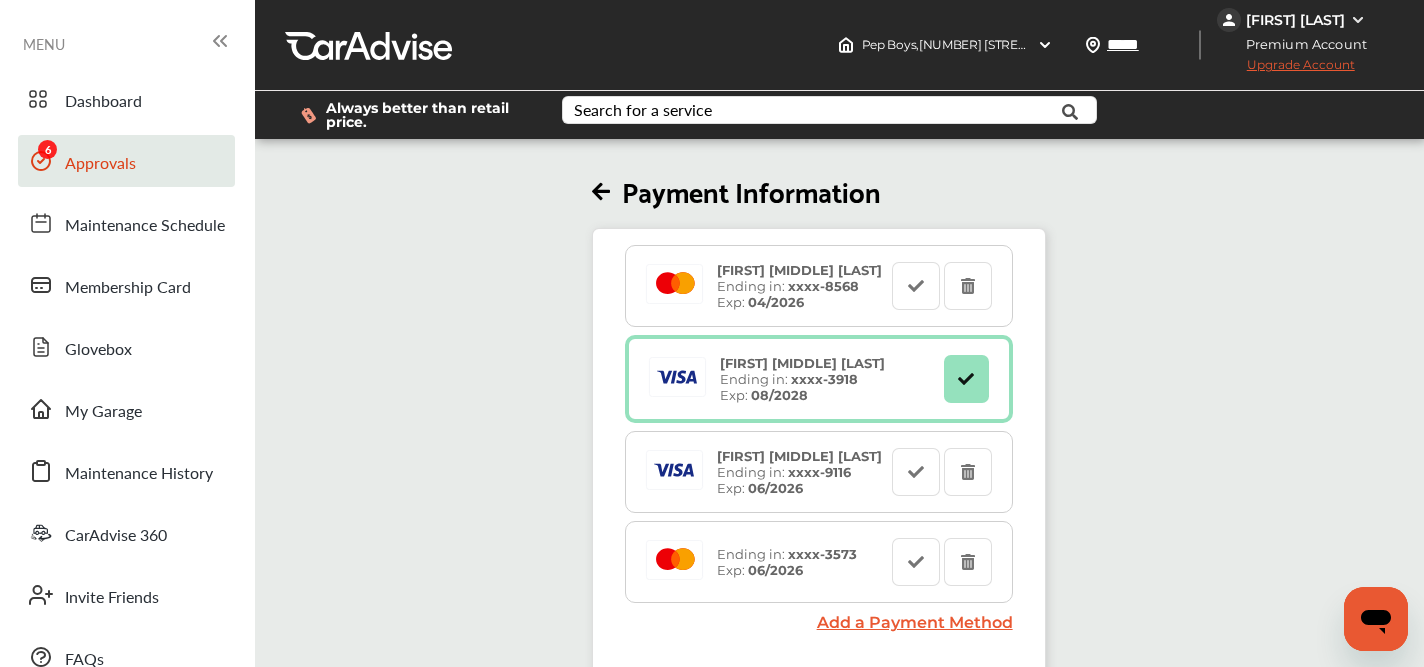 click on "Approvals" at bounding box center [126, 161] 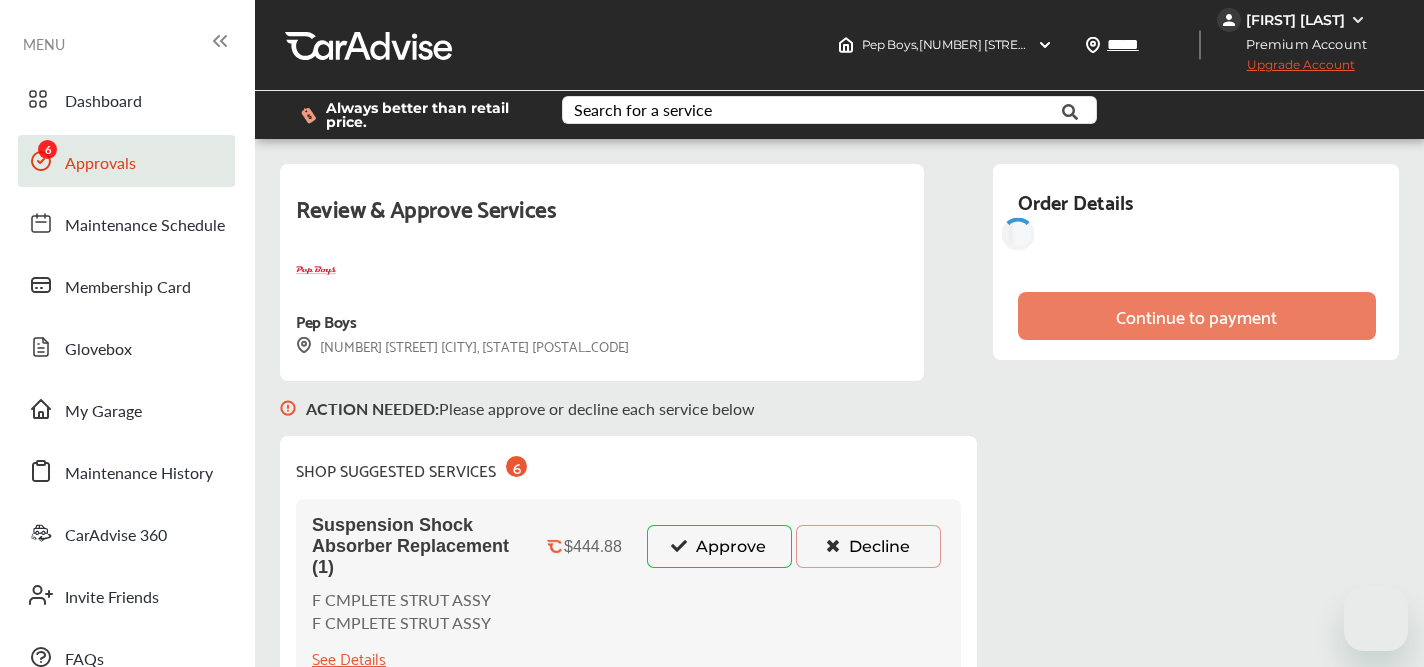 scroll, scrollTop: 425, scrollLeft: 0, axis: vertical 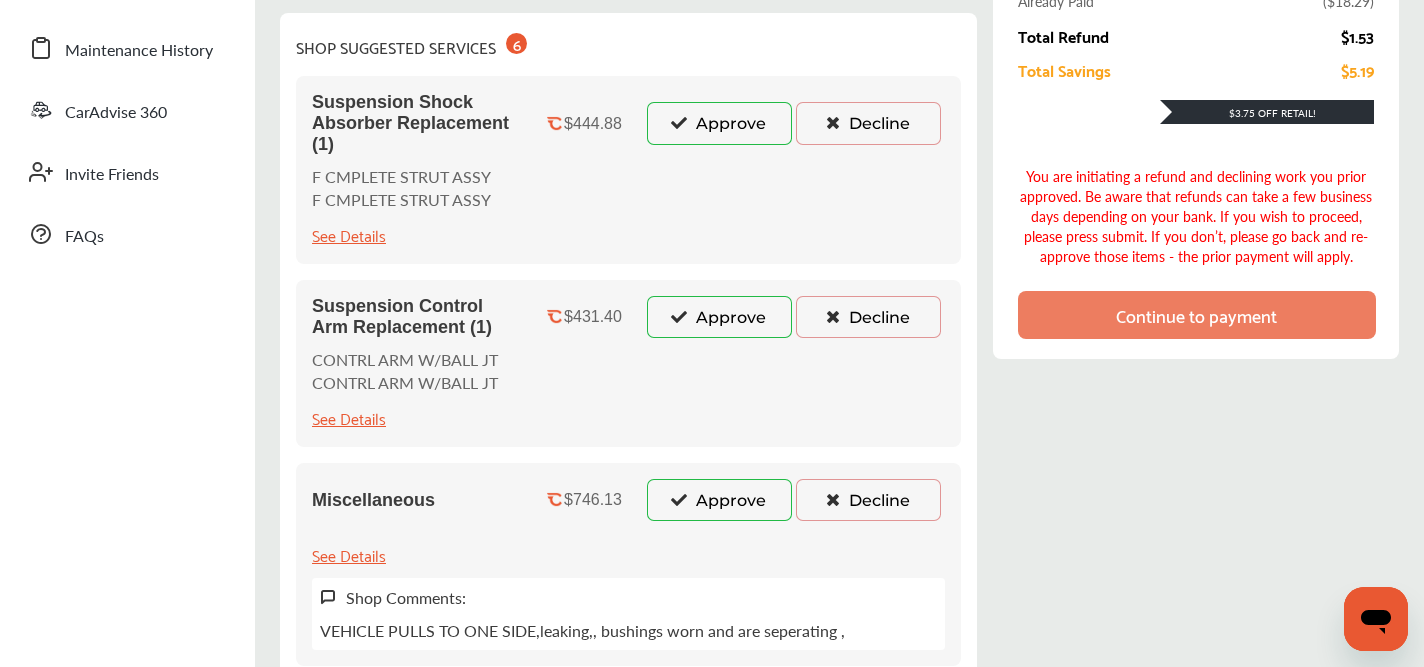 click on "Approve" at bounding box center (719, 123) 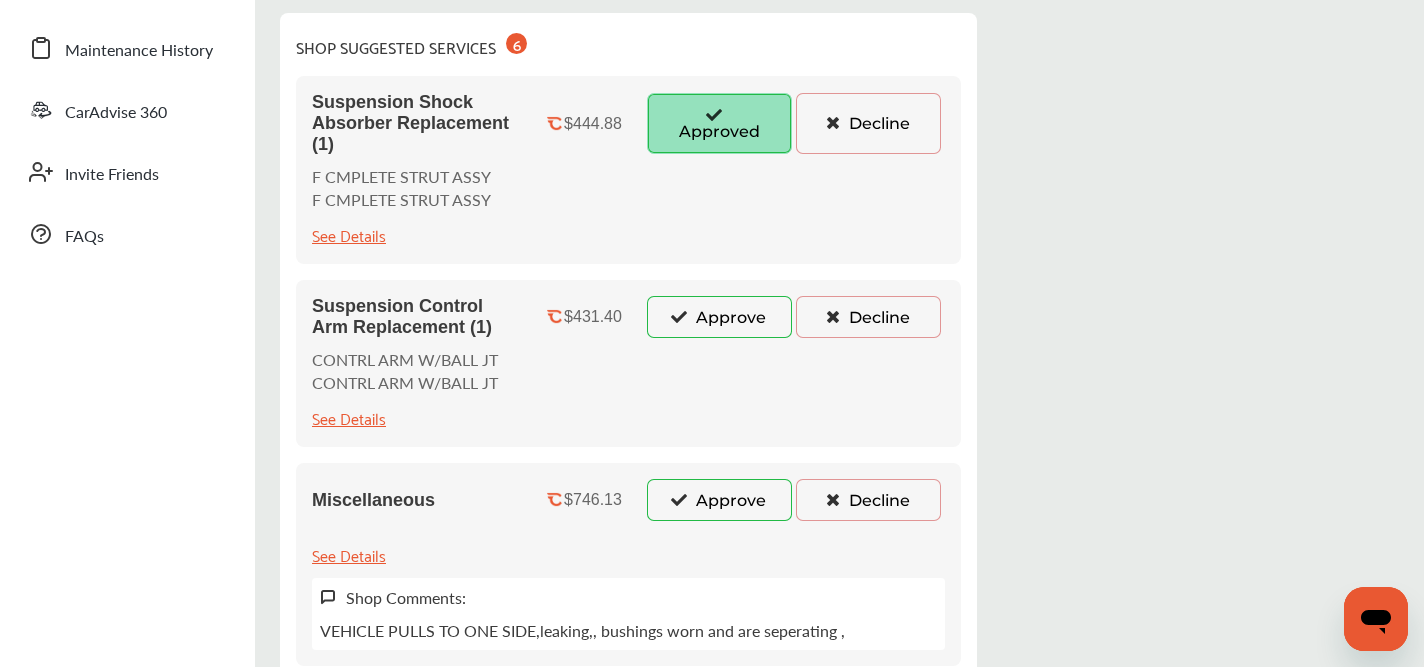 click on "Approve" at bounding box center [719, 317] 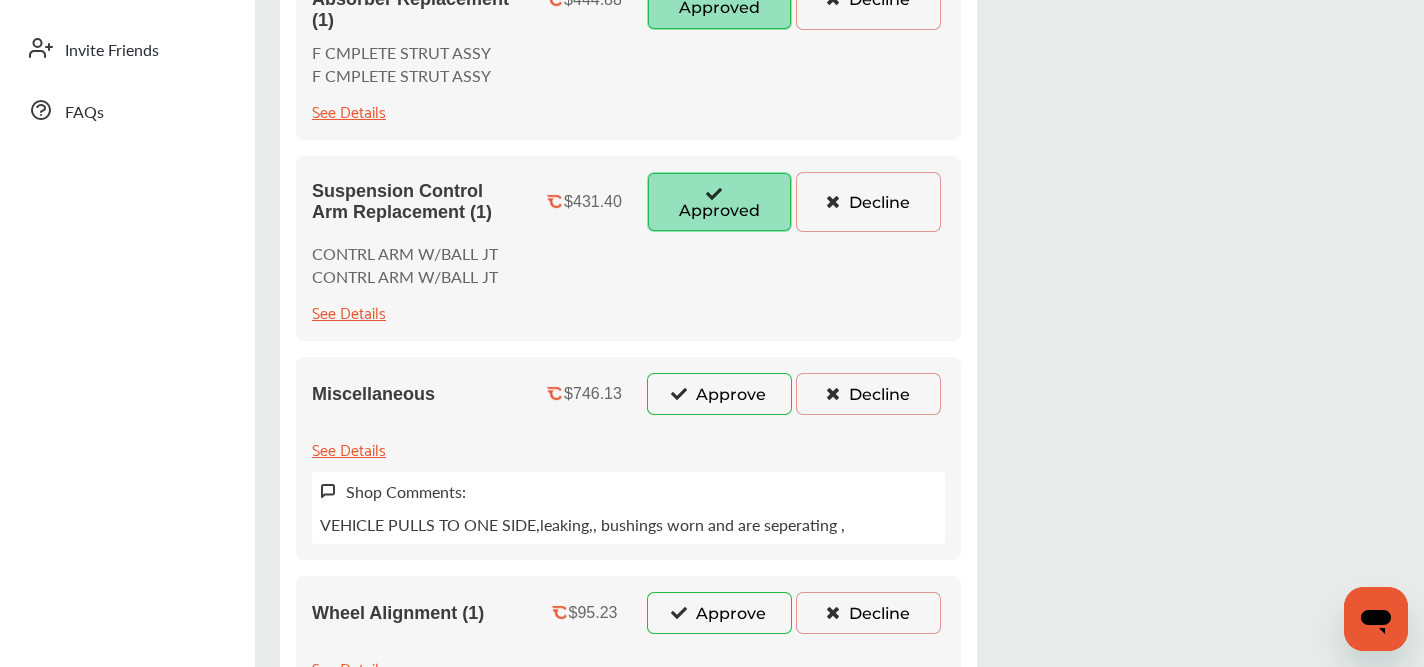 scroll, scrollTop: 548, scrollLeft: 0, axis: vertical 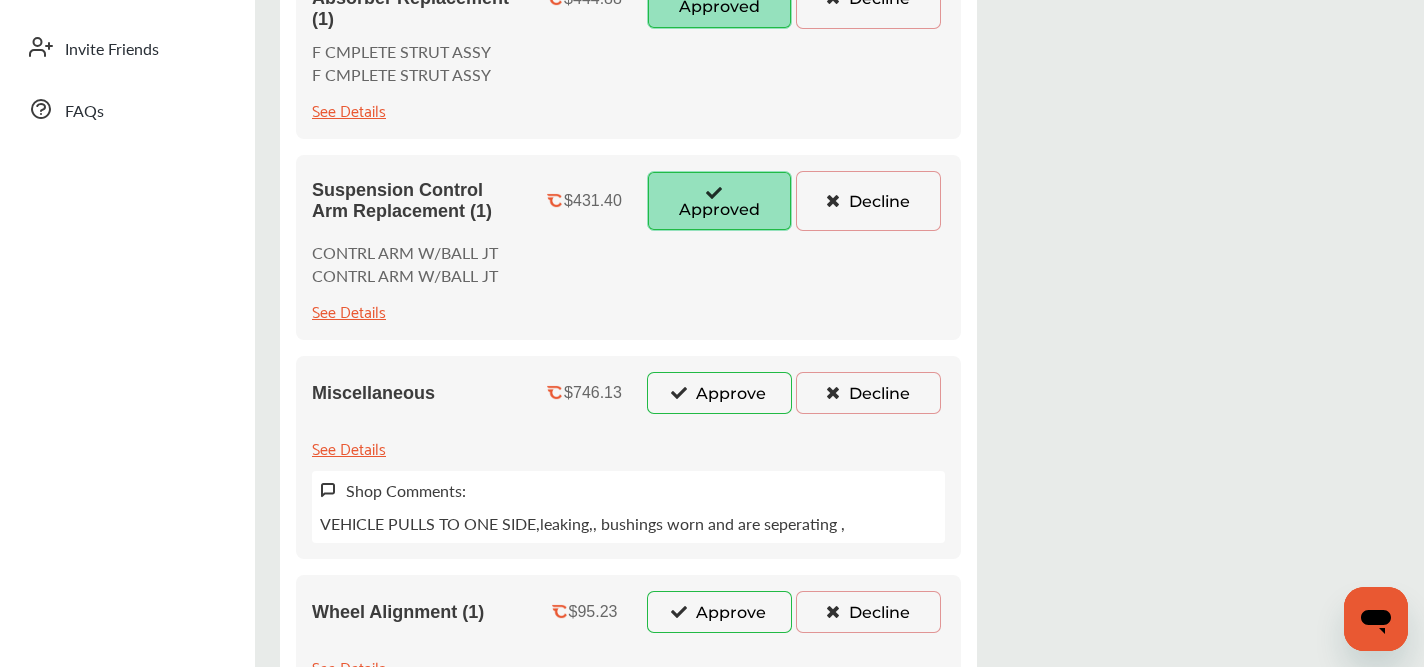 click at bounding box center [679, 392] 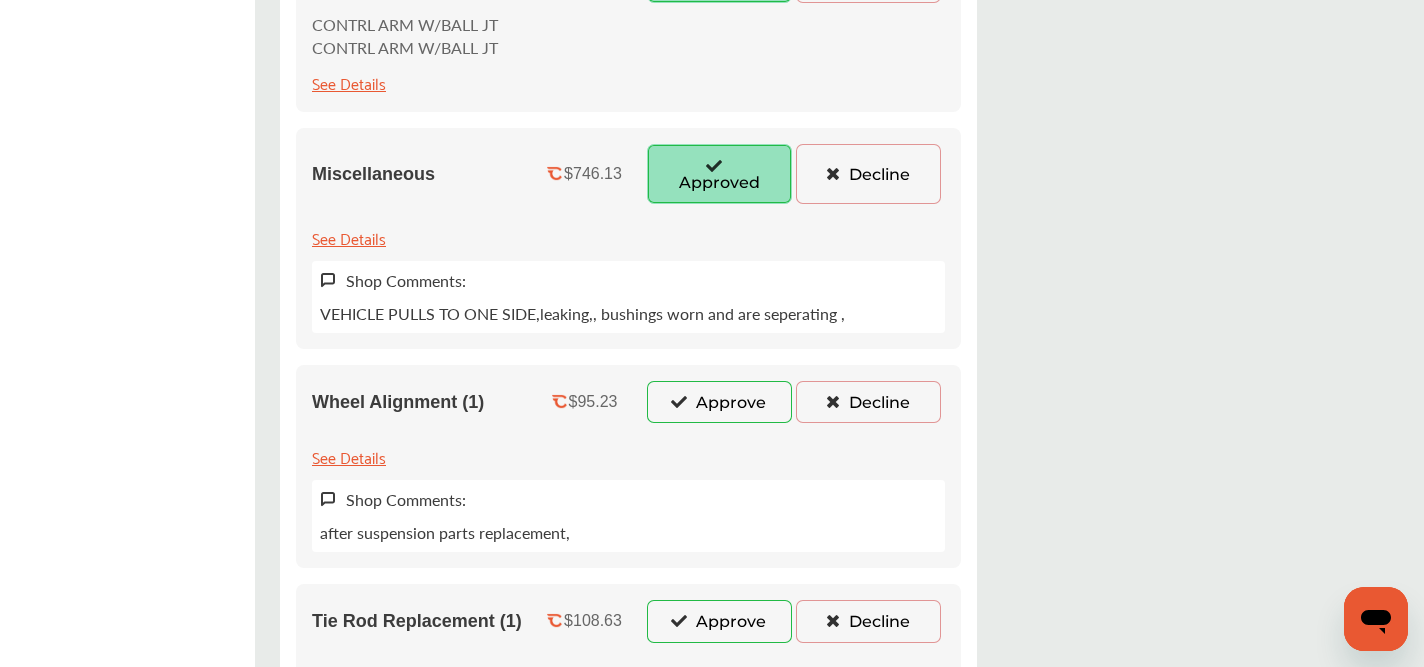 scroll, scrollTop: 804, scrollLeft: 0, axis: vertical 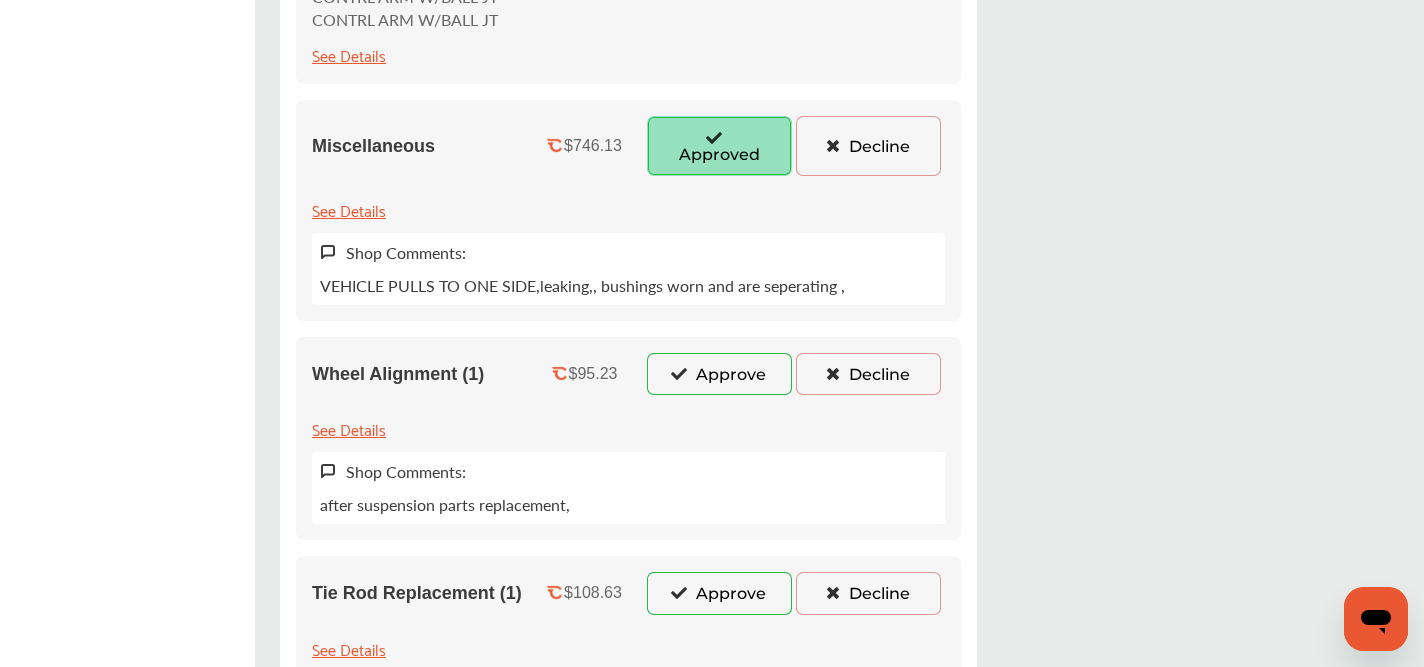 click on "Approve" at bounding box center [719, 374] 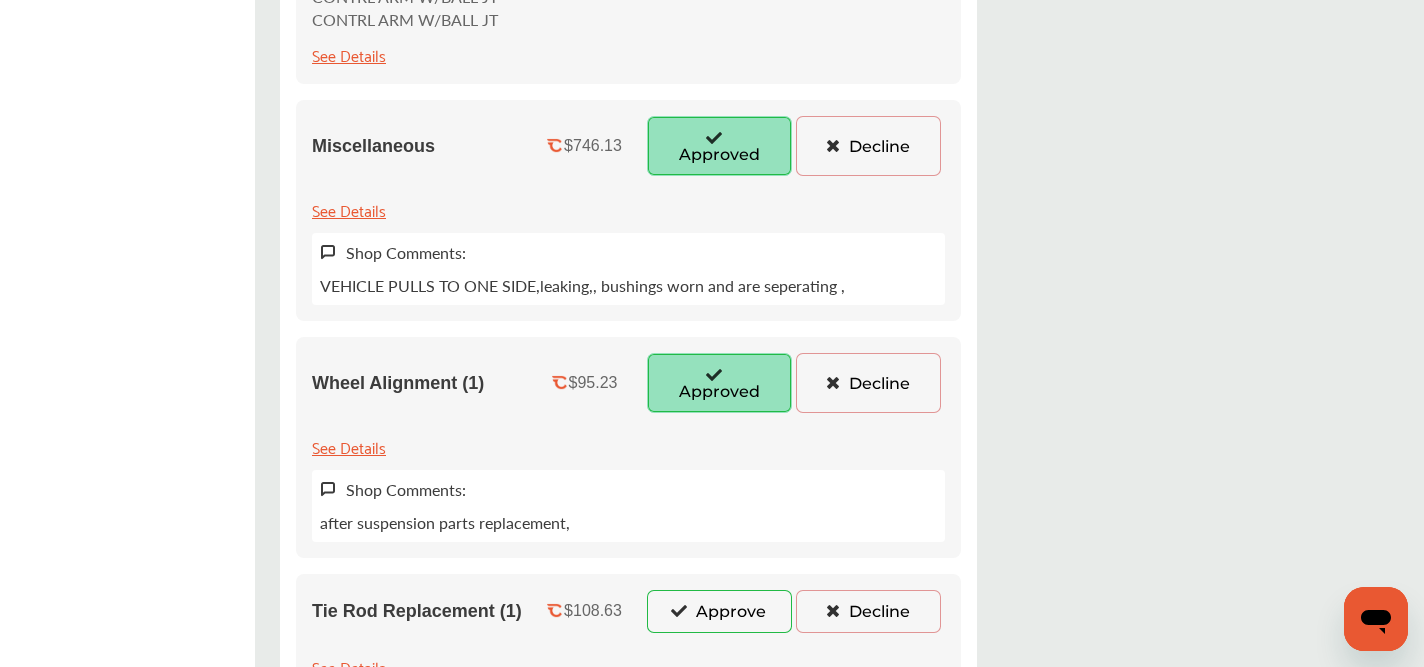 click on "Approve" at bounding box center (719, 611) 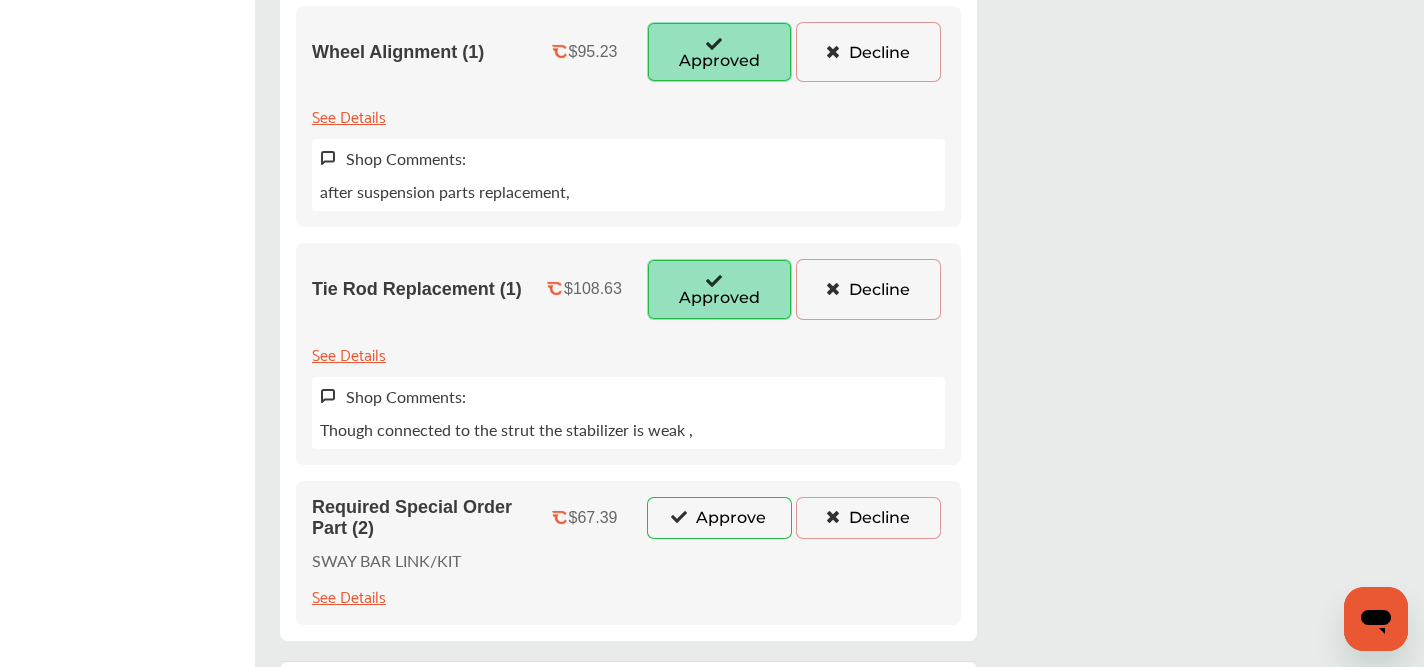 click on "Approve" at bounding box center [719, 518] 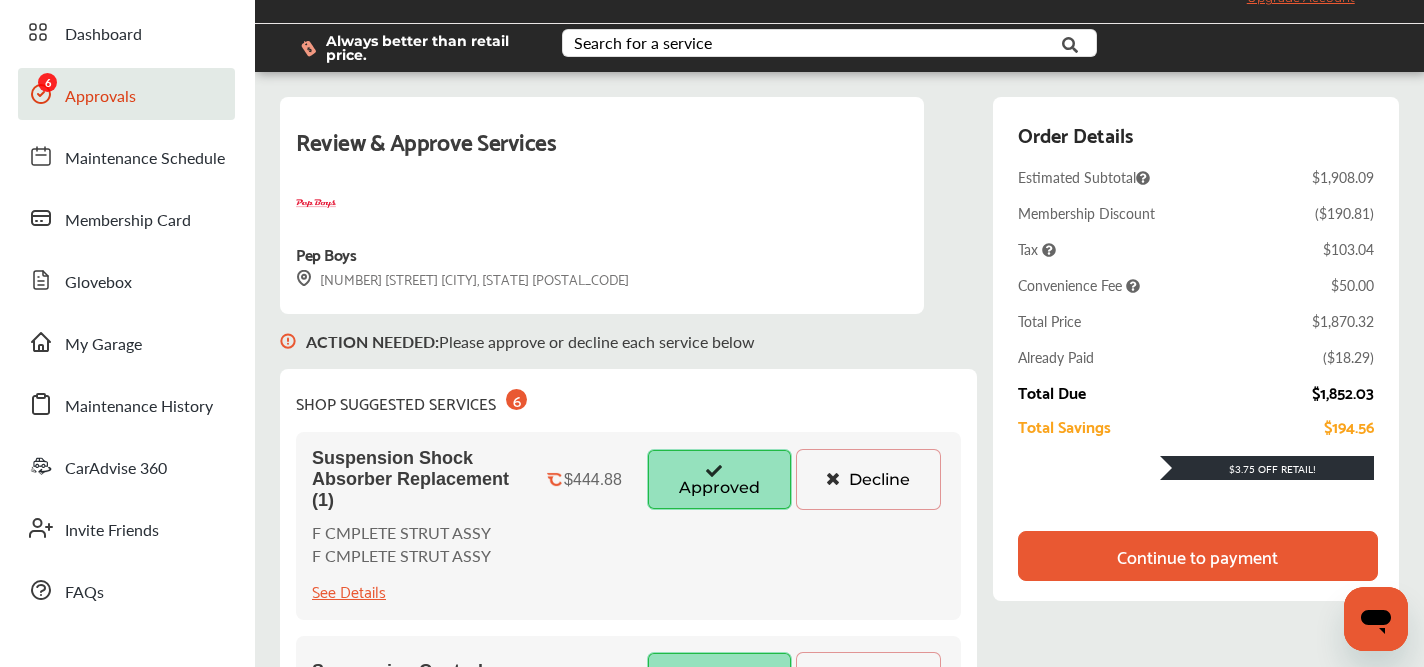 scroll, scrollTop: 79, scrollLeft: 0, axis: vertical 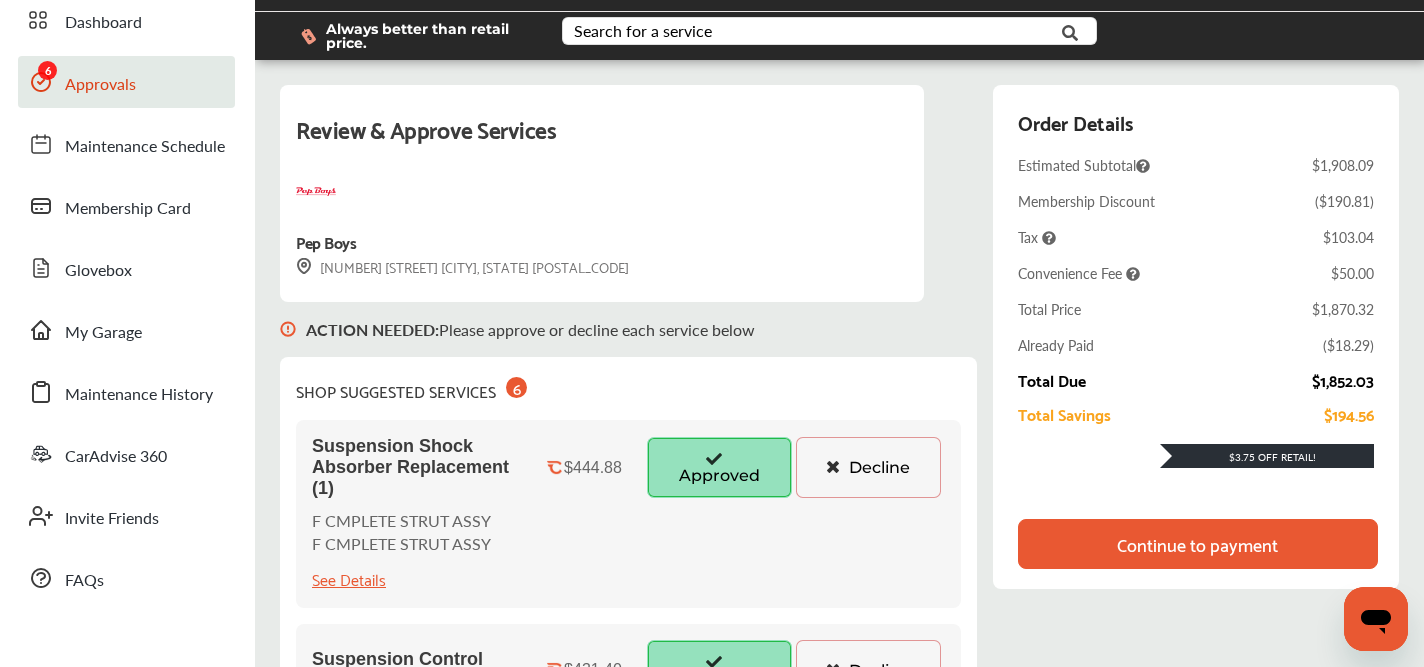click on "Continue to payment" at bounding box center (1197, 544) 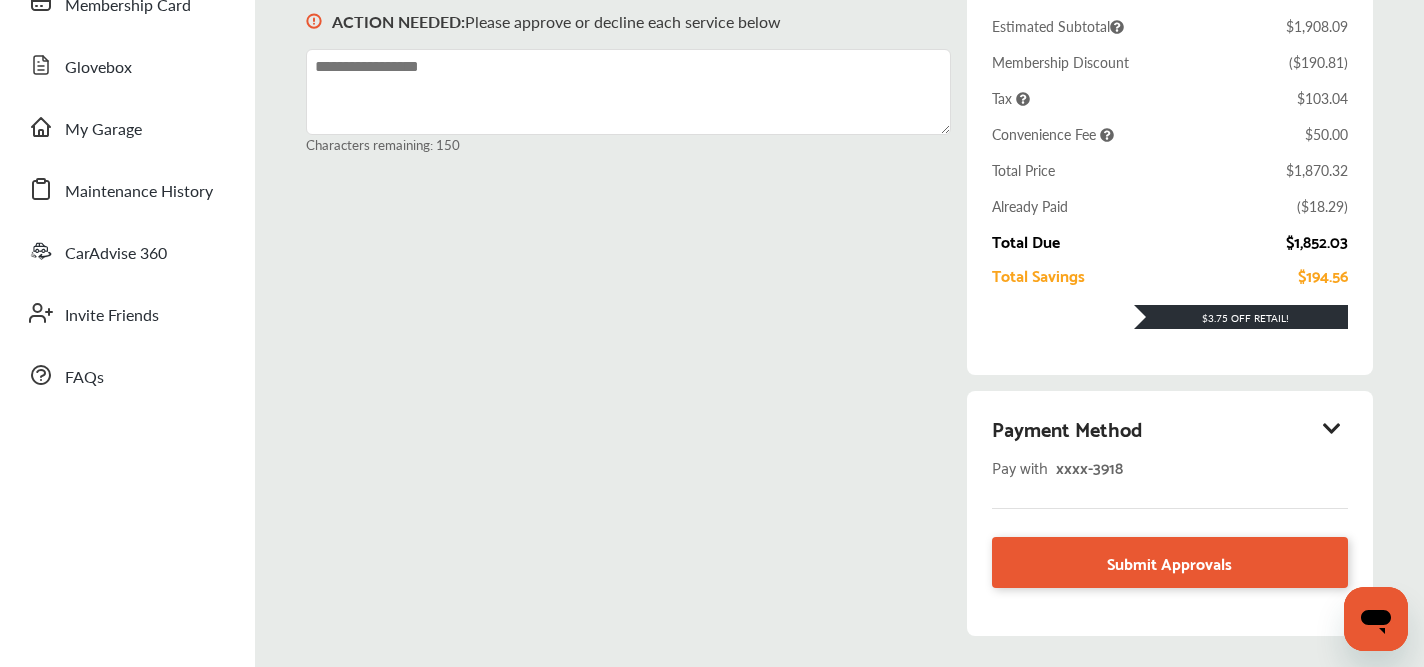 scroll, scrollTop: 339, scrollLeft: 0, axis: vertical 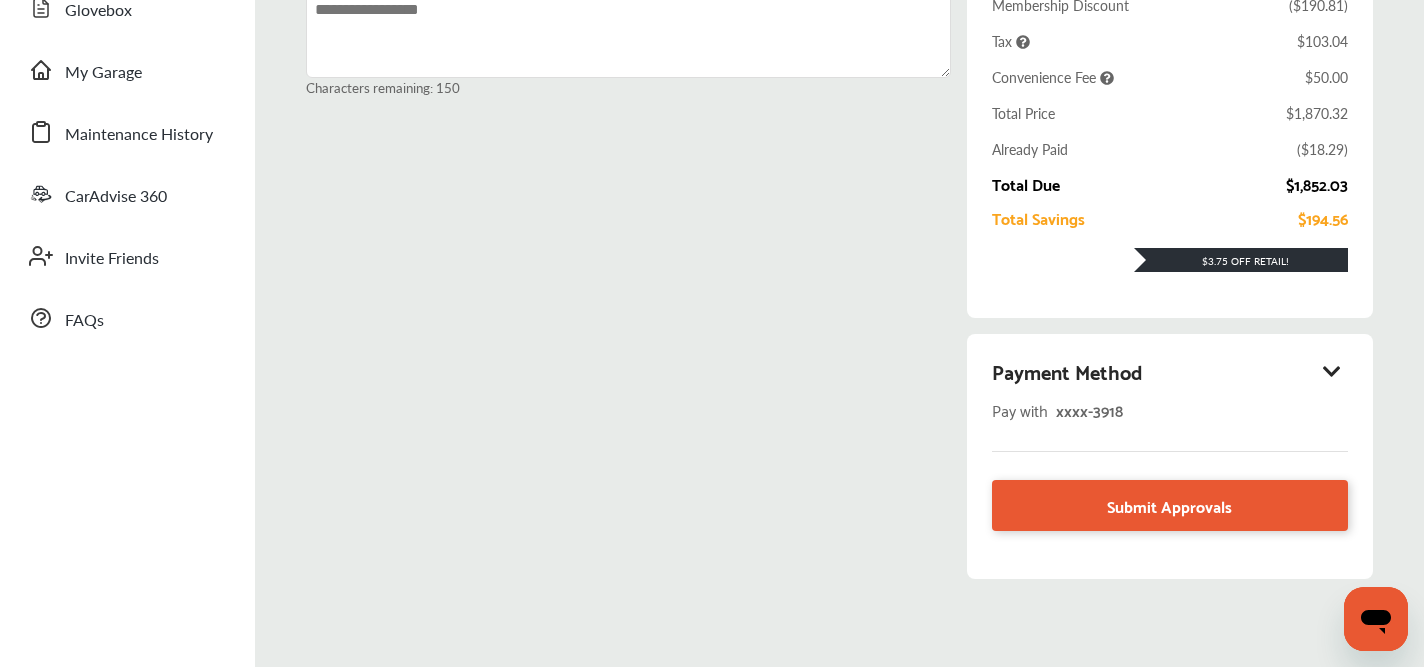 click at bounding box center [1332, 371] 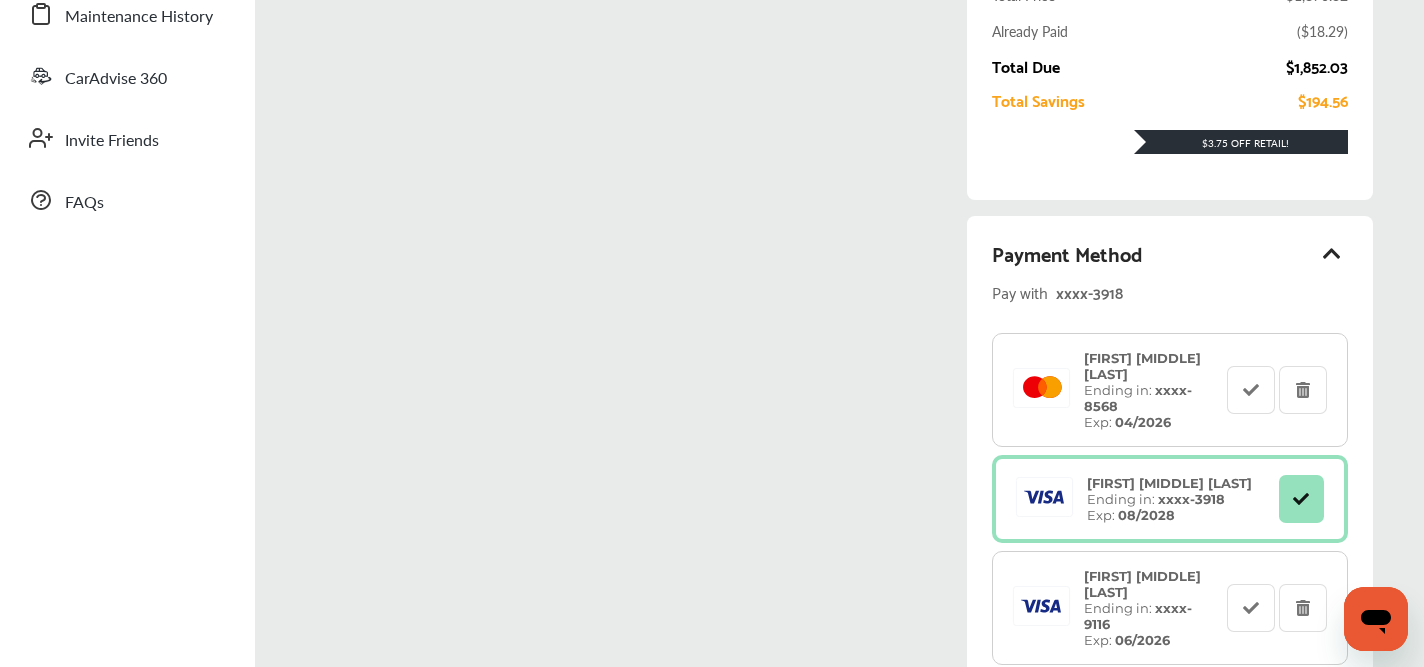 scroll, scrollTop: 456, scrollLeft: 0, axis: vertical 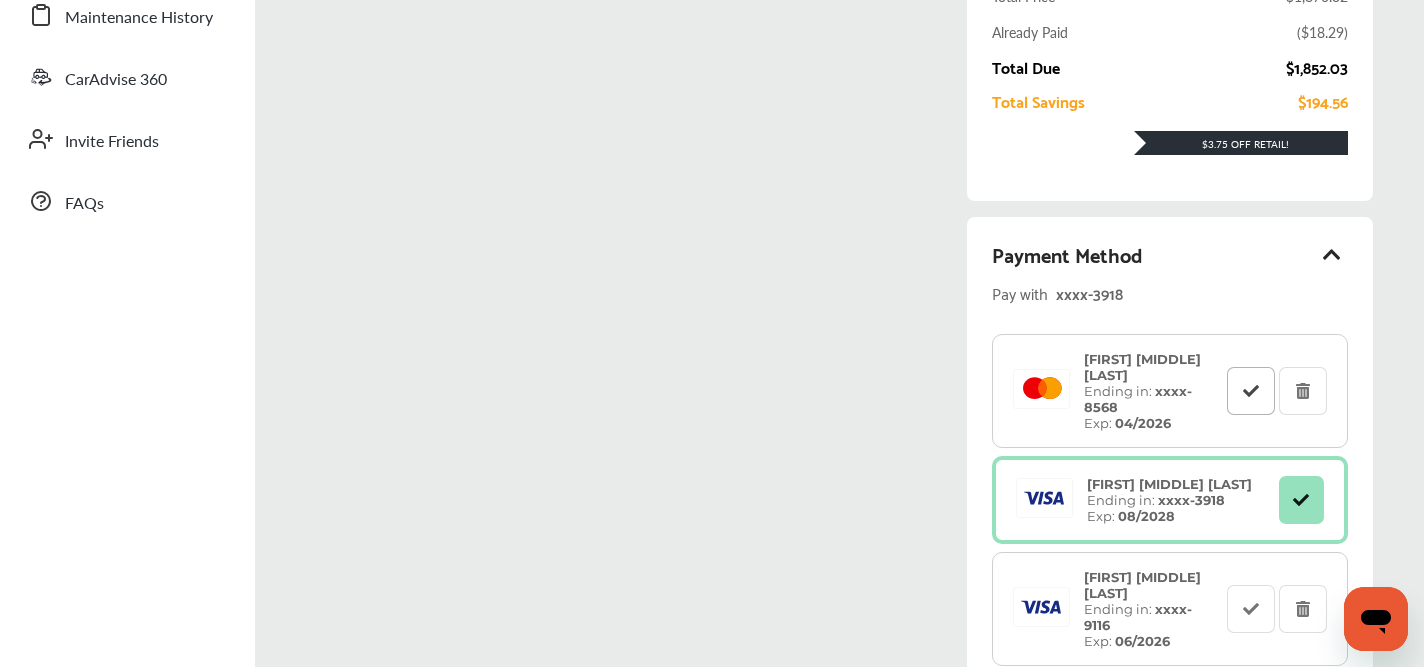 click at bounding box center [1251, 391] 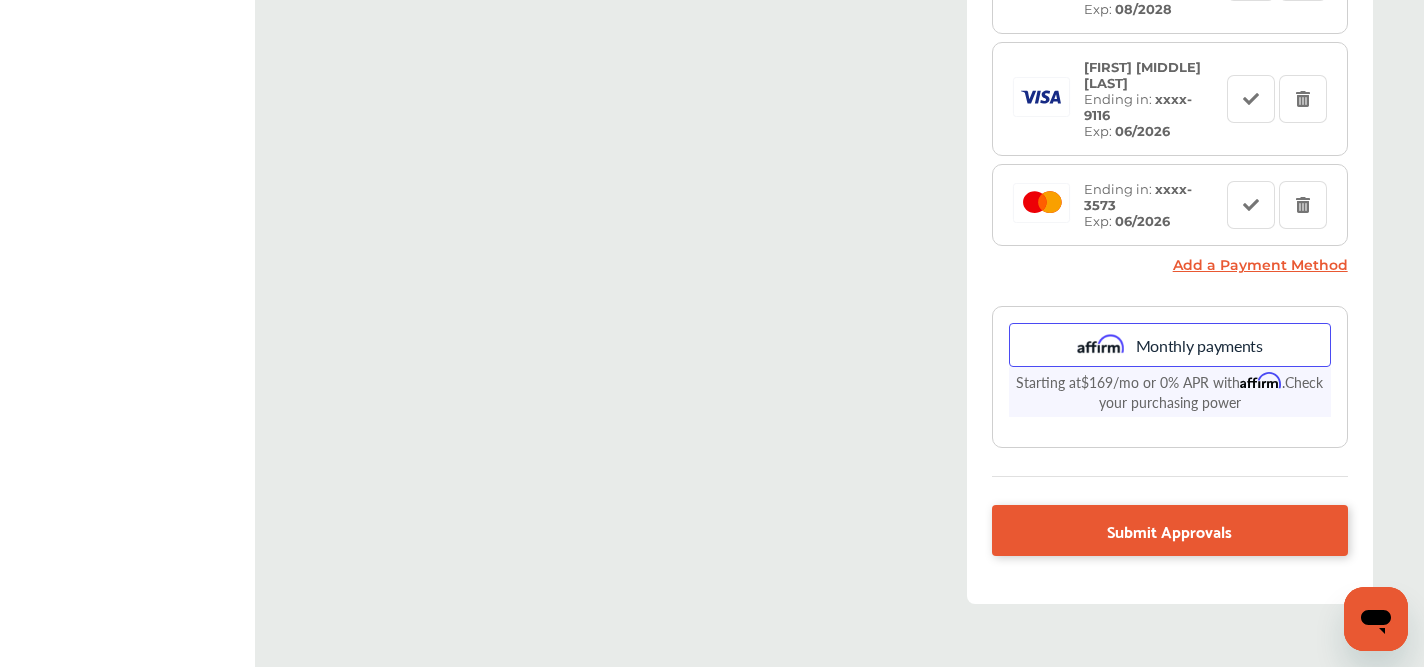 scroll, scrollTop: 1044, scrollLeft: 0, axis: vertical 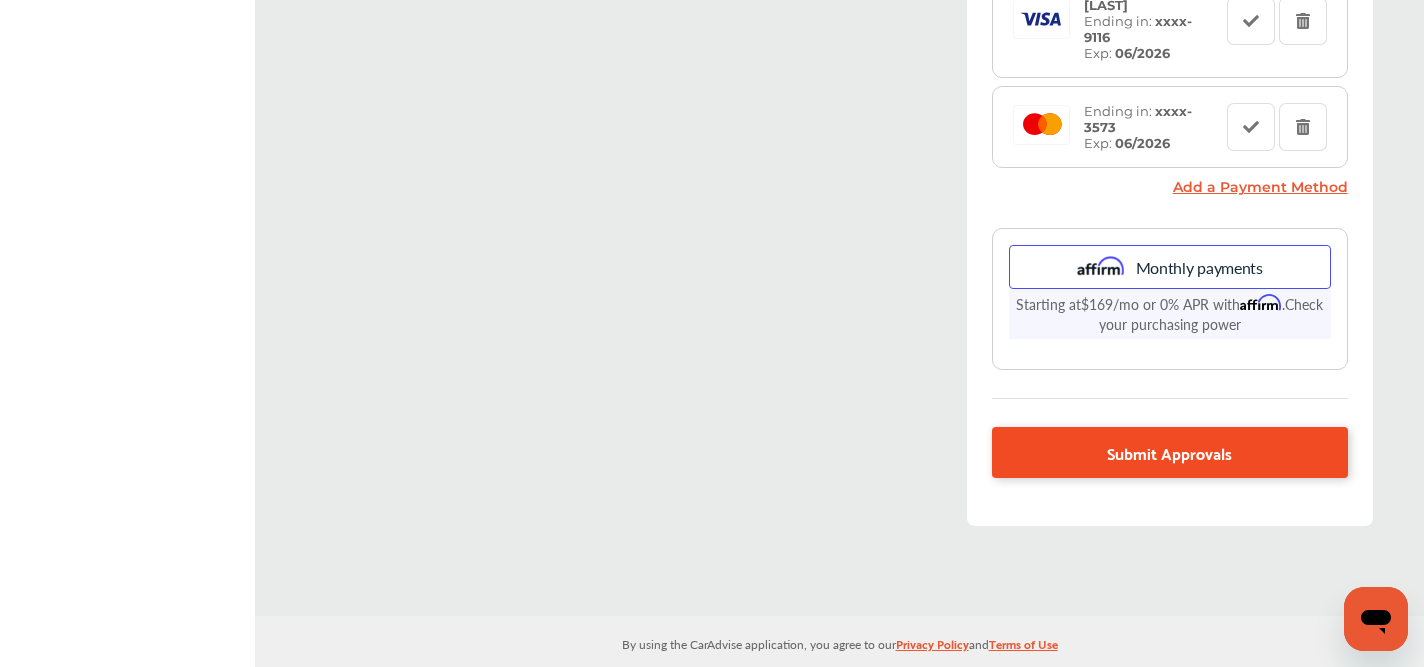 click on "Submit Approvals" at bounding box center (1169, 452) 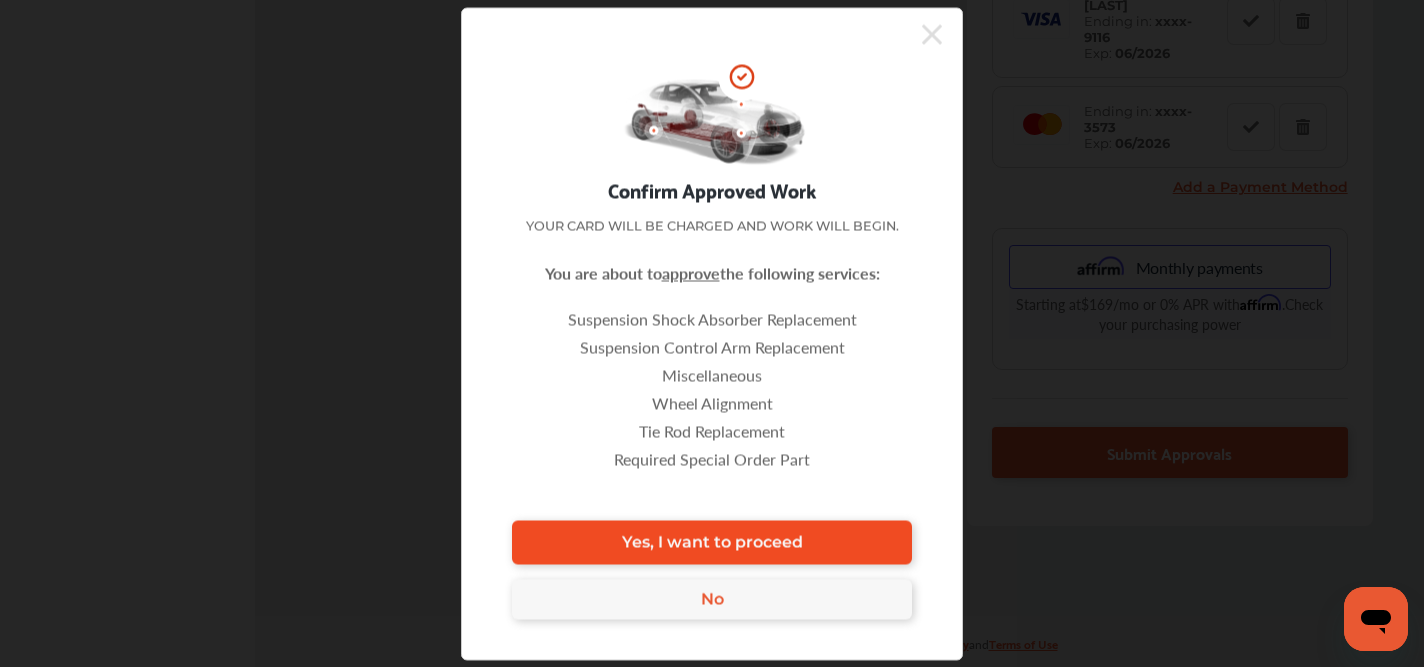 click on "Yes, I want to proceed" at bounding box center (712, 542) 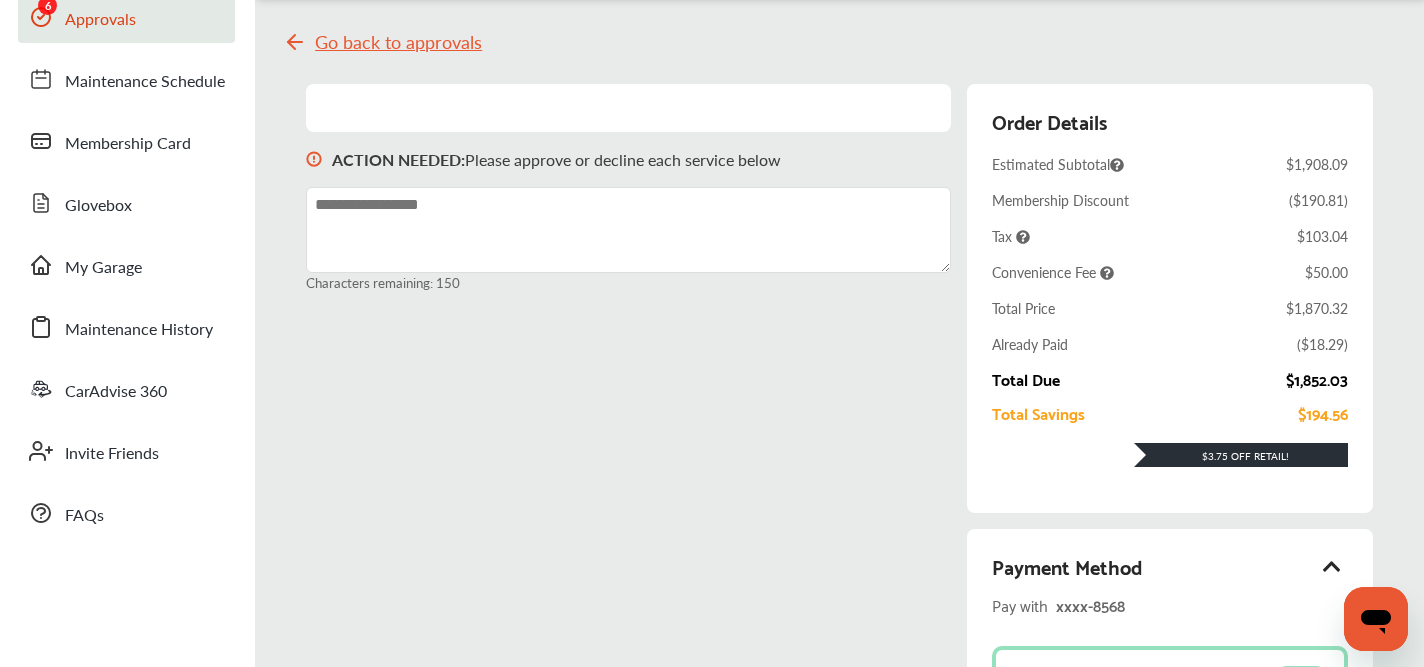 scroll, scrollTop: 0, scrollLeft: 0, axis: both 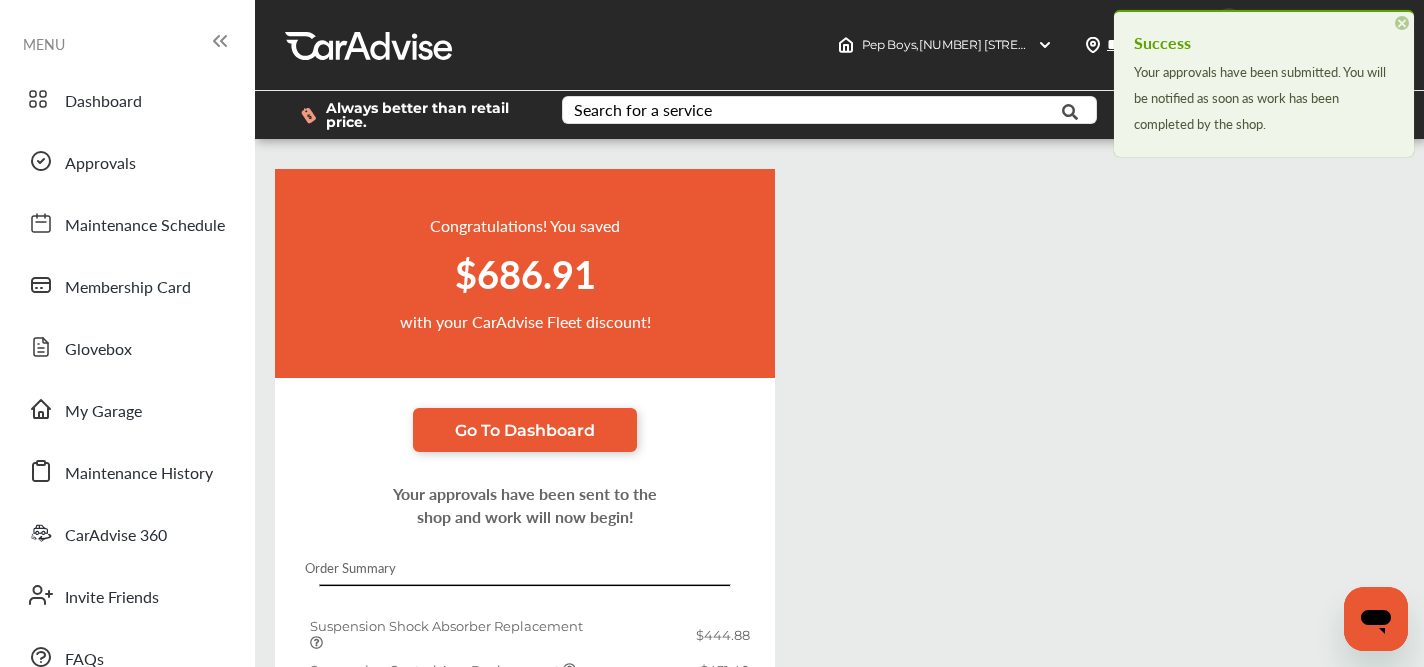 click on "Congratulations! You saved $[AMOUNT] with your CarAdvise Fleet discount! Go To Dashboard Your approvals have been sent to the shop and work will now begin! Order Summary Suspension Shock Absorber Replacement   $[AMOUNT] Suspension Control Arm Replacement   $[AMOUNT] Miscellaneous   $[AMOUNT] Wheel Alignment   $[AMOUNT] Tie Rod Replacement   $[AMOUNT] Required Special Order Part   $[AMOUNT] Courtesy Check   Discount Price at Shop Diagnostics - Steering & Suspension   $[AMOUNT] Steering and Suspension   Discount Price at Shop Our goal is 100% satisfaction. If you aren't completely satisfied with your service experience   call us at  [PHONE]" at bounding box center (839, 676) 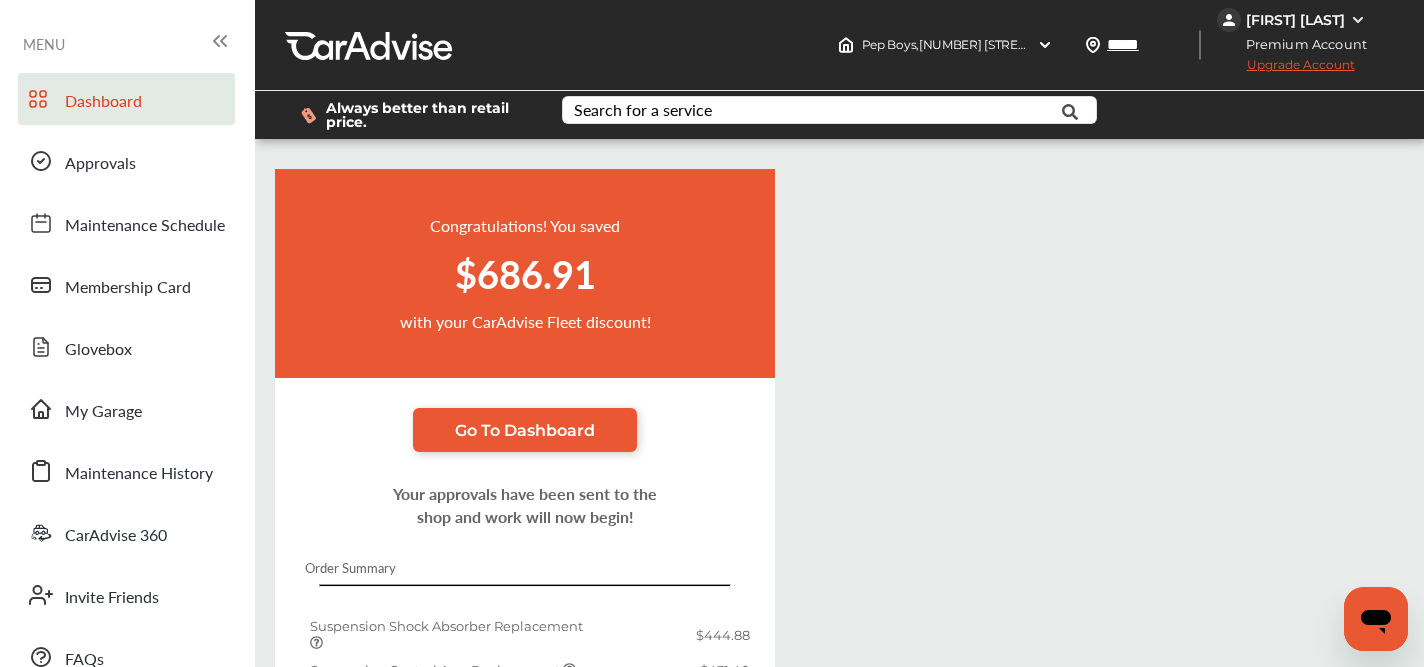 click on "Dashboard" at bounding box center [103, 102] 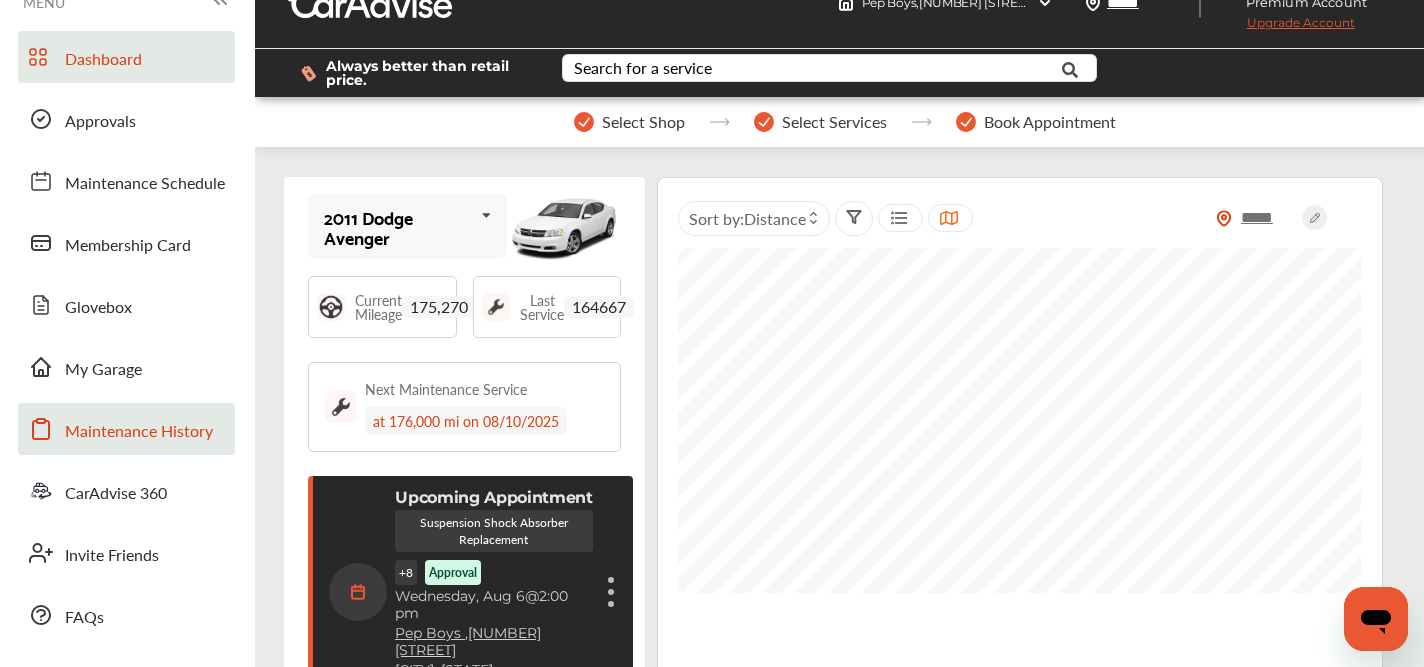 scroll, scrollTop: 0, scrollLeft: 0, axis: both 